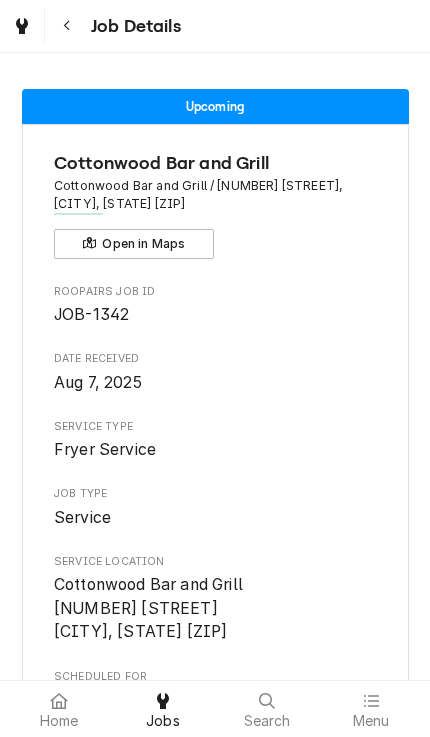 scroll, scrollTop: 0, scrollLeft: 0, axis: both 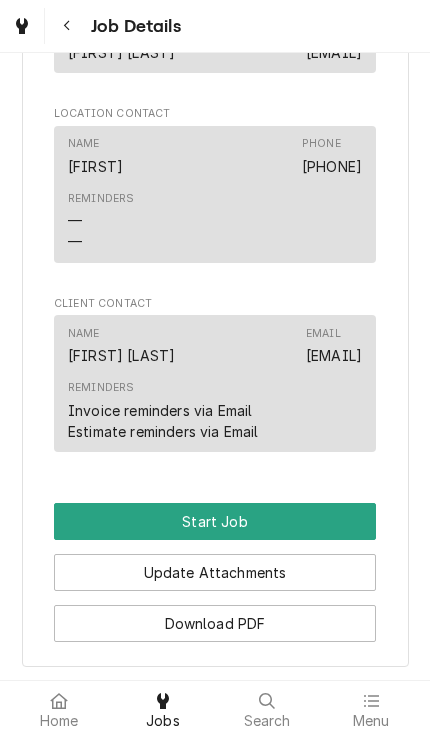 click on "Start Job" at bounding box center [215, 521] 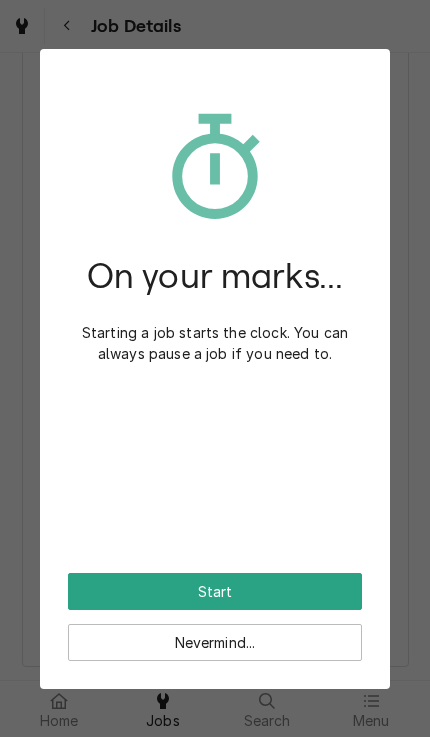 click on "Start" at bounding box center (215, 591) 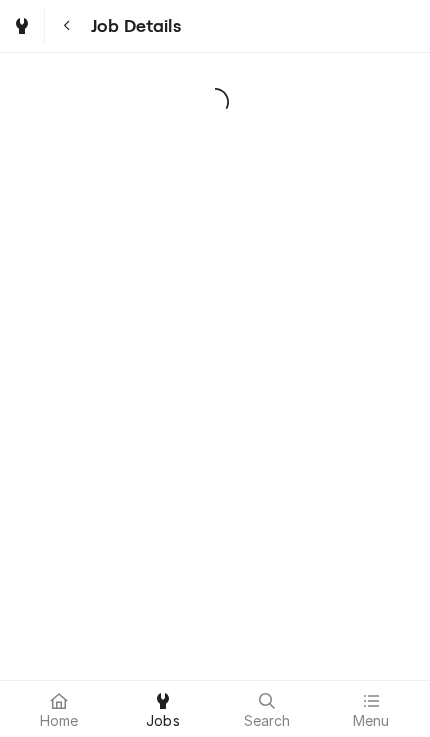 scroll, scrollTop: 0, scrollLeft: 0, axis: both 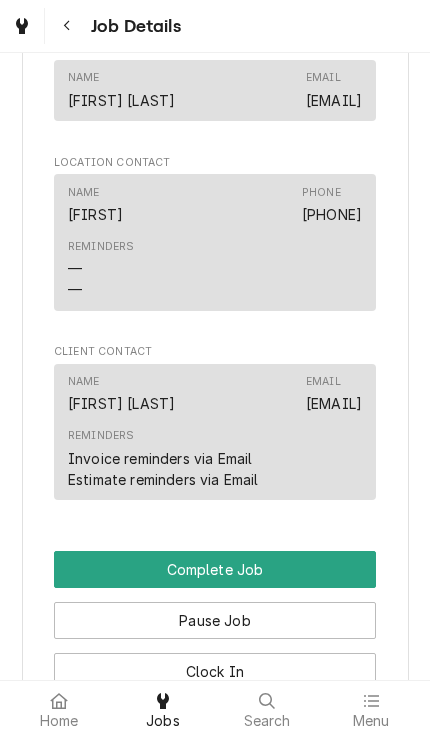 click on "Edit Equipment" at bounding box center (215, 722) 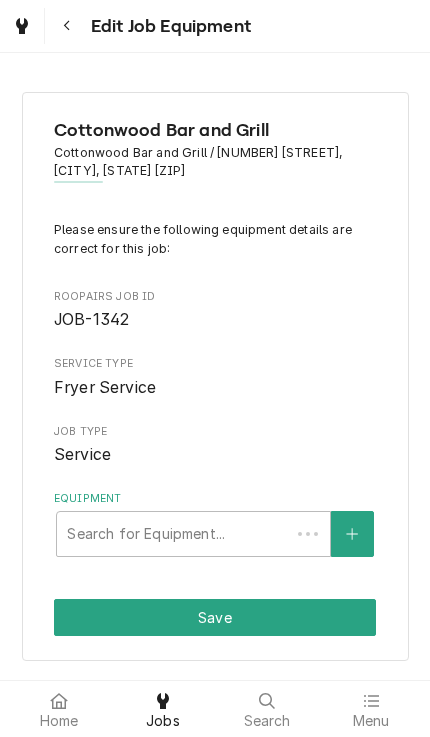scroll, scrollTop: 0, scrollLeft: 0, axis: both 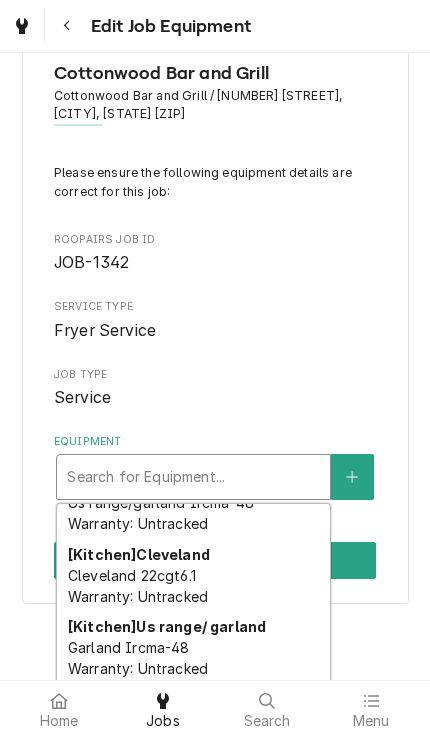 click on "Please ensure the following equipment details are correct for this job: Roopairs Job ID JOB-[NUMBER] Service Type Fryer Service Job Type Service Equipment [object Object], 1 of 8. 8 results available. Use Up and Down to choose options, press Enter to select the currently focused option, press Escape to exit the menu, press Tab to select the option and exit the menu. Search for Equipment... Blodgett Blodgett DFG200 Warranty: Untracked Imperial Imperial IR-G48T Warranty: Untracked LTI LTI CHP-4 Warranty: Untracked Us range US RANGE U36-6C Warranty: Untracked Vollrath Vollrath SLP330E/S Warranty: Untracked [Kitchen] Cheese melter Us range/garland Ircma-48 Warranty: Untracked [Kitchen] Cleveland Cleveland 22cgt6.1 Warranty: Untracked [Kitchen] Us range/ garland Garland Ircma-48 Warranty: Untracked" at bounding box center [215, 331] 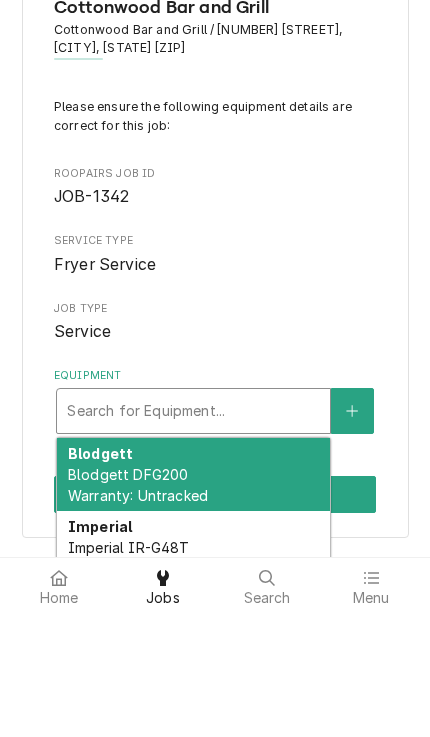 click at bounding box center [352, 534] 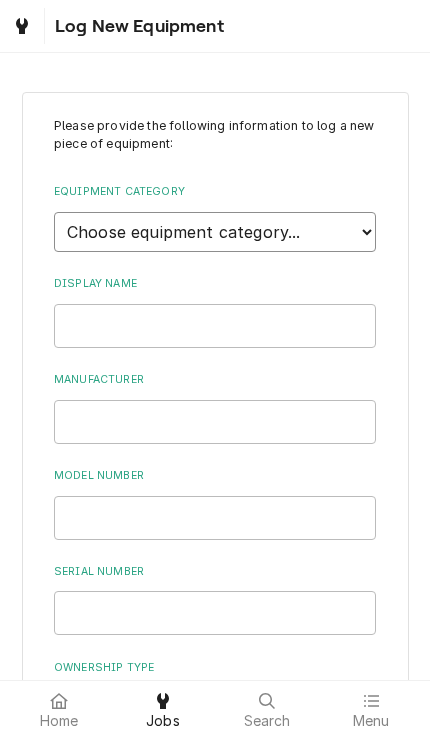 click on "Choose equipment category... Cooking Equipment Fryers Ovens and Ranges Concession and Condiment Equipment Holding and Warming Equipment Food Preparation Equipment Other" at bounding box center (215, 232) 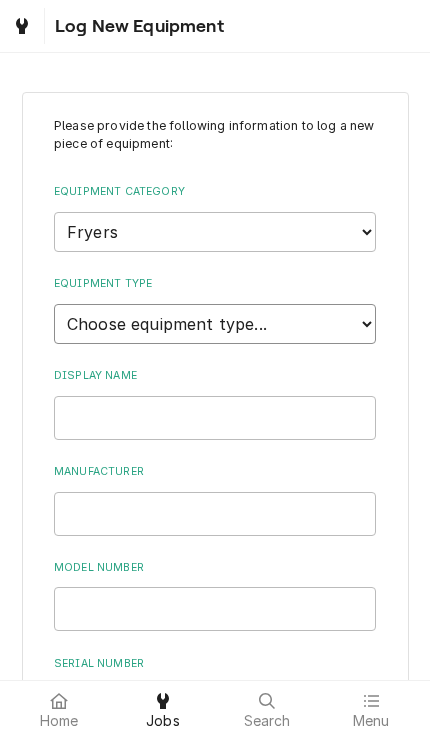 click on "Choose equipment type... Electric Fryer Fryer Filtration Equipment Gas Fryer" at bounding box center (215, 324) 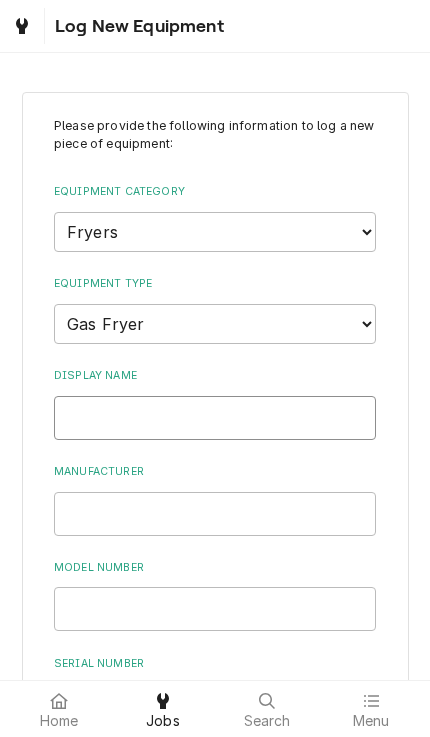 click on "Display Name" at bounding box center [215, 418] 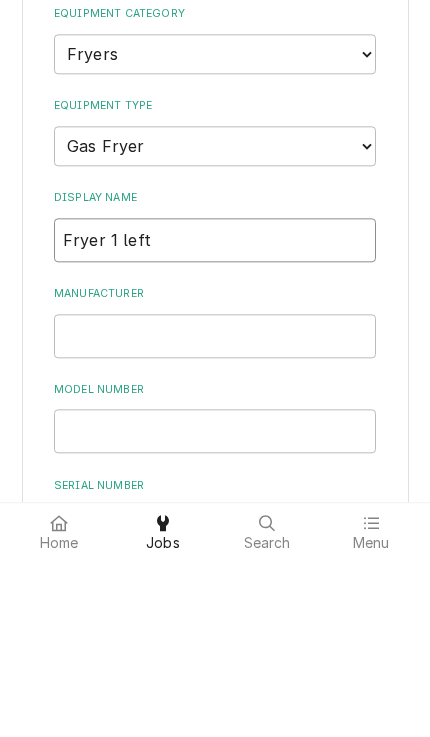 type on "Fryer 1 left" 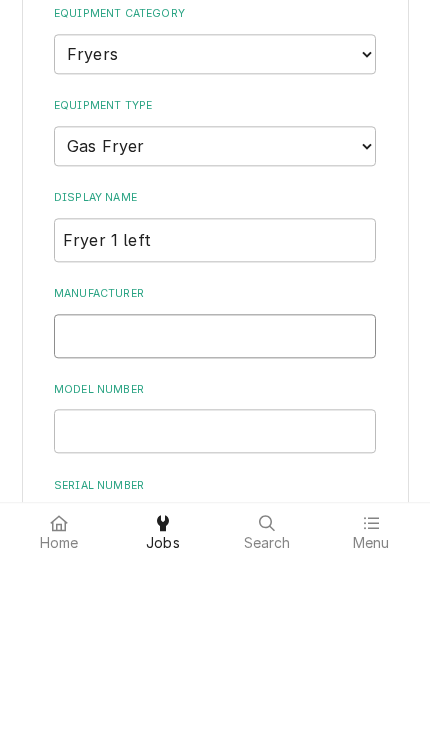 click on "Manufacturer" at bounding box center [215, 514] 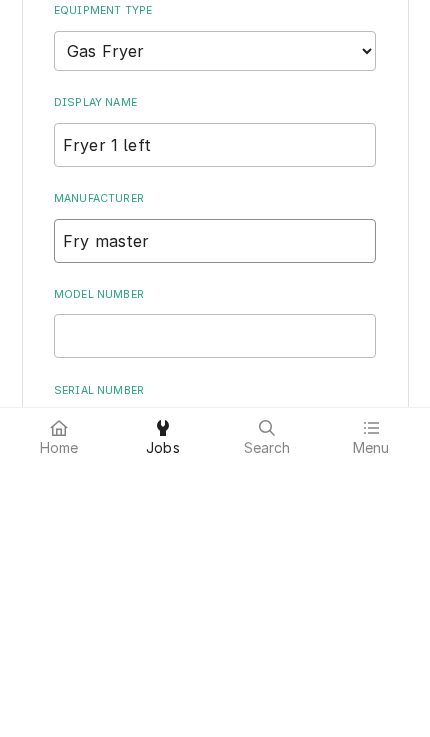 type on "Fry master" 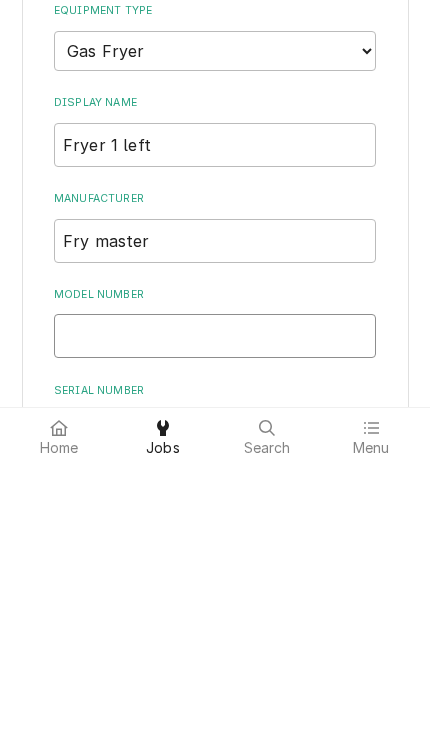 click on "Model Number" at bounding box center (215, 609) 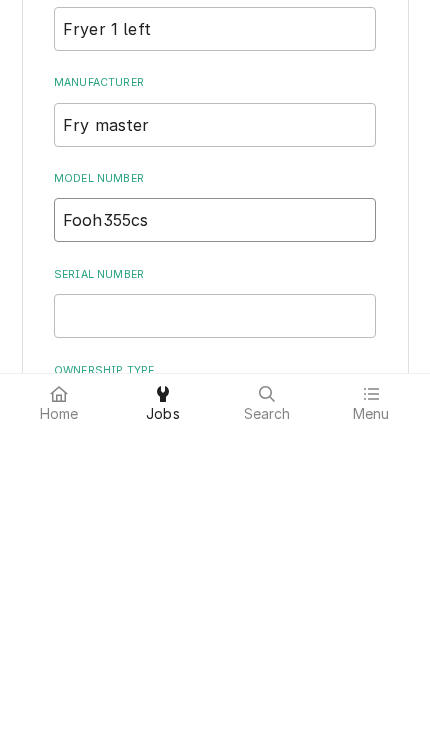 scroll, scrollTop: 101, scrollLeft: 0, axis: vertical 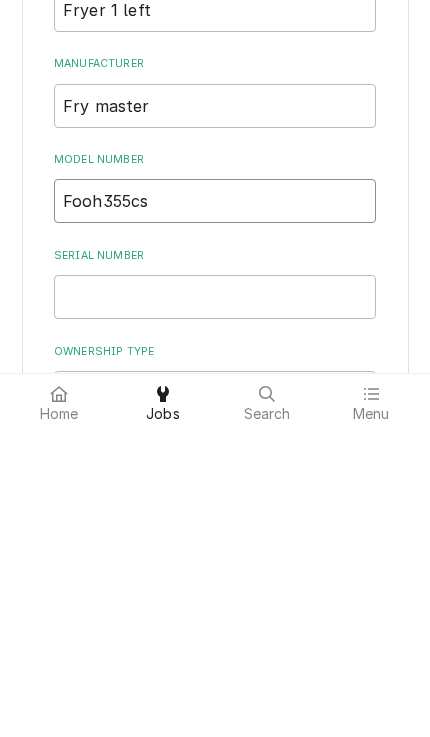 type on "Fooh355cs" 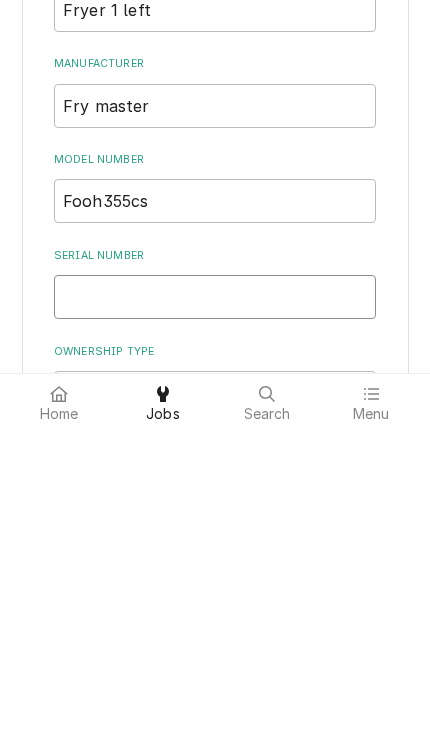 click on "Serial Number" at bounding box center (215, 604) 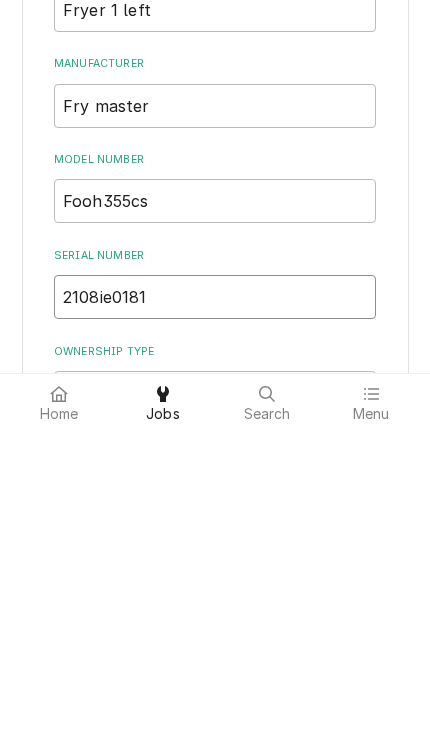 type on "2108ie0181" 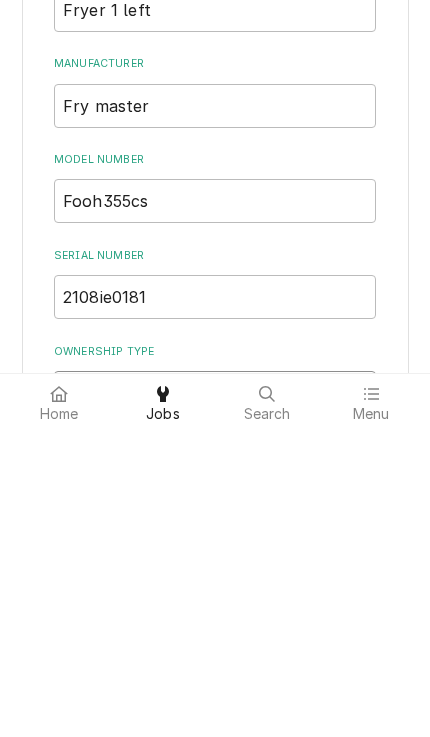 click on "Choose ownsership type... Unknown Owned Leased Rented" at bounding box center [215, 698] 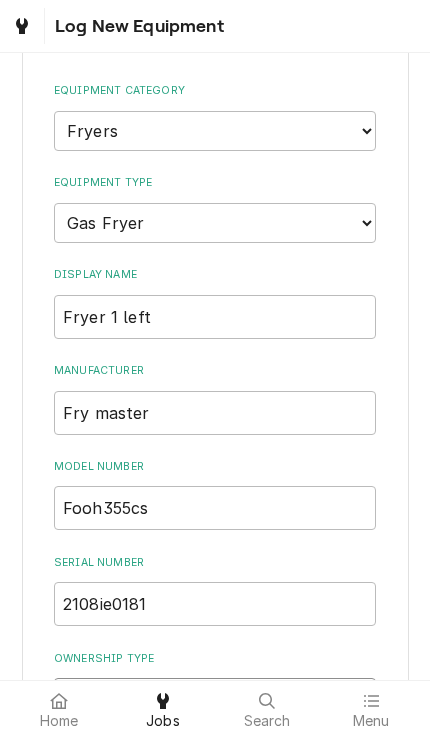 click on "Choose ownsership type... Unknown Owned Leased Rented" at bounding box center (215, 698) 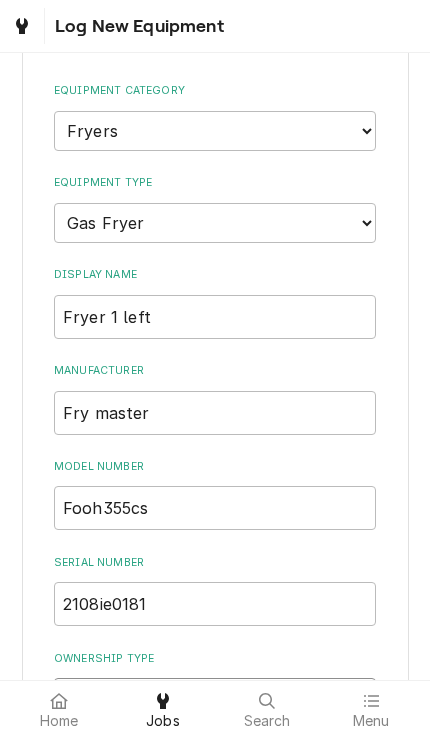 select on "1" 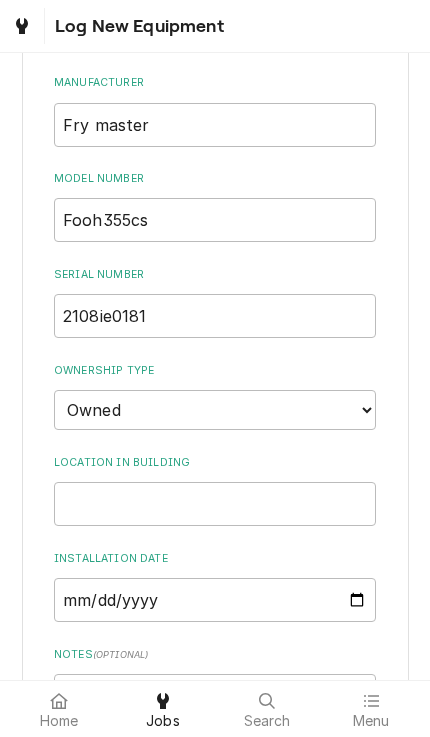 scroll, scrollTop: 393, scrollLeft: 0, axis: vertical 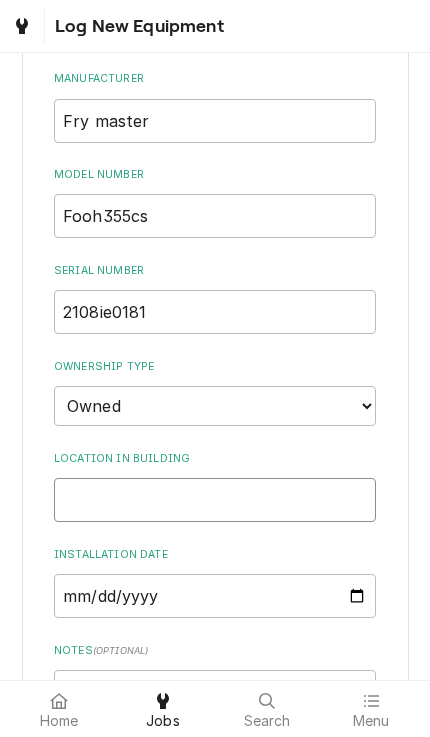 click on "Location in Building" at bounding box center (215, 500) 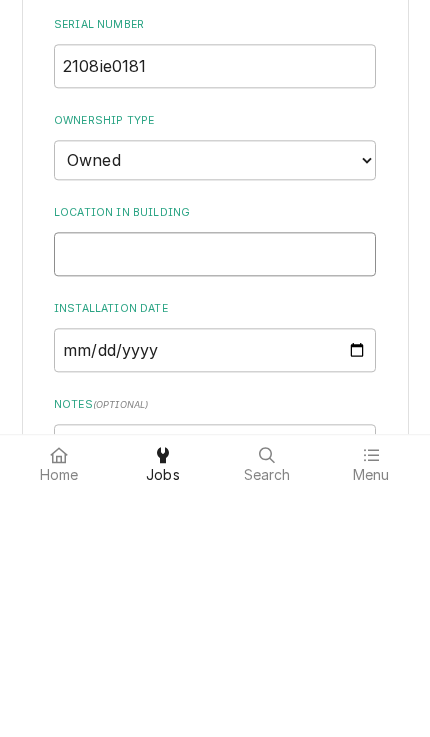 type on "L" 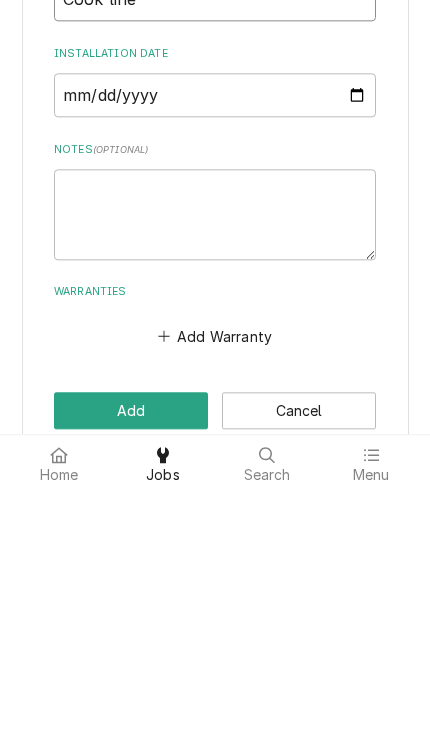 scroll, scrollTop: 647, scrollLeft: 0, axis: vertical 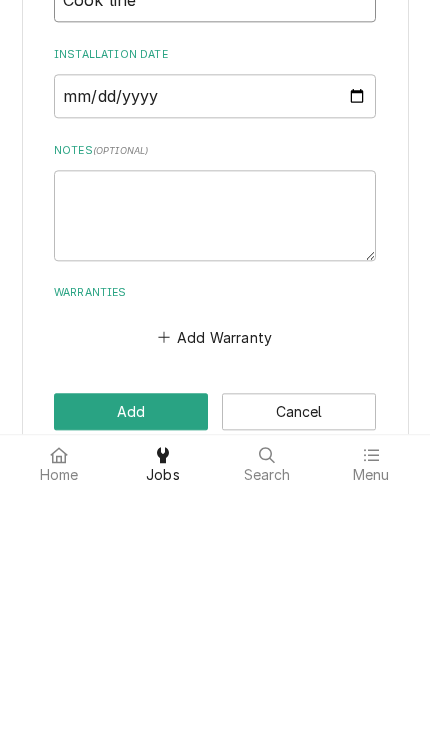 type on "Cook line" 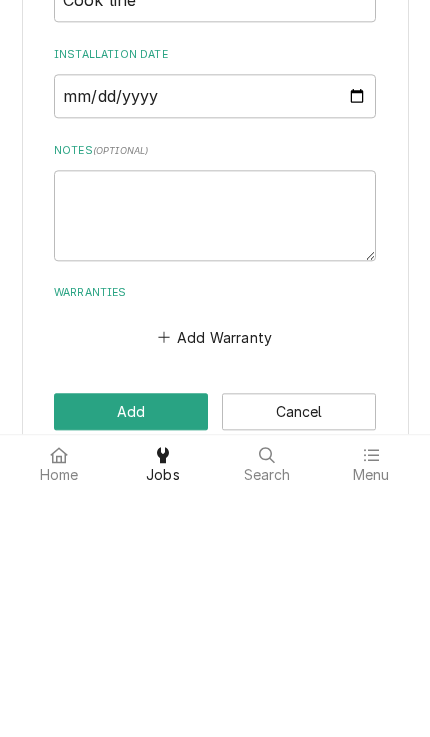 click on "Add" at bounding box center (131, 657) 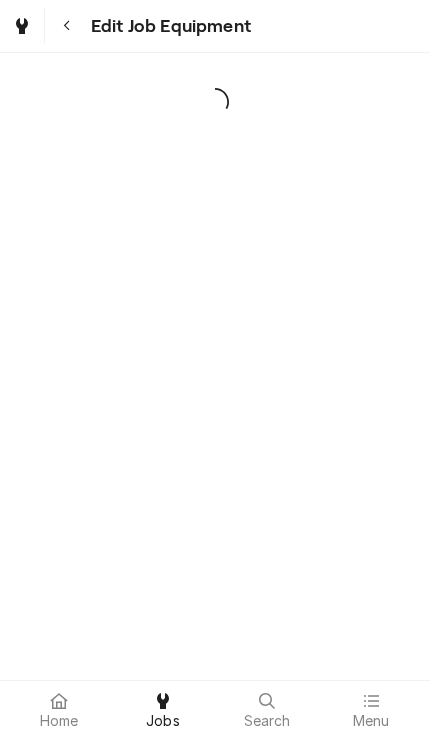 scroll, scrollTop: 0, scrollLeft: 0, axis: both 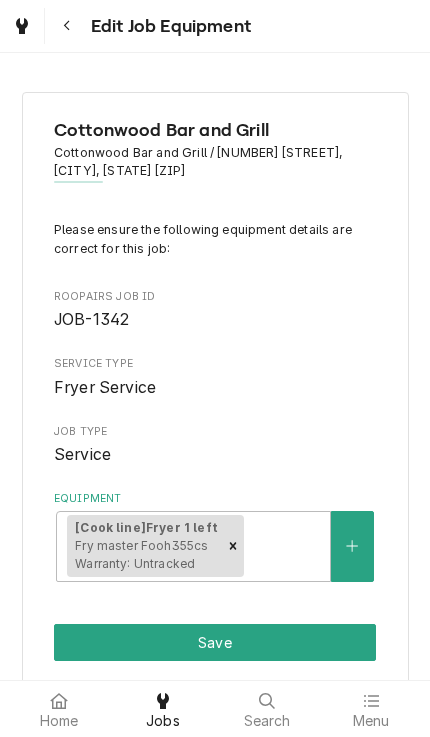 click on "Save" at bounding box center (215, 642) 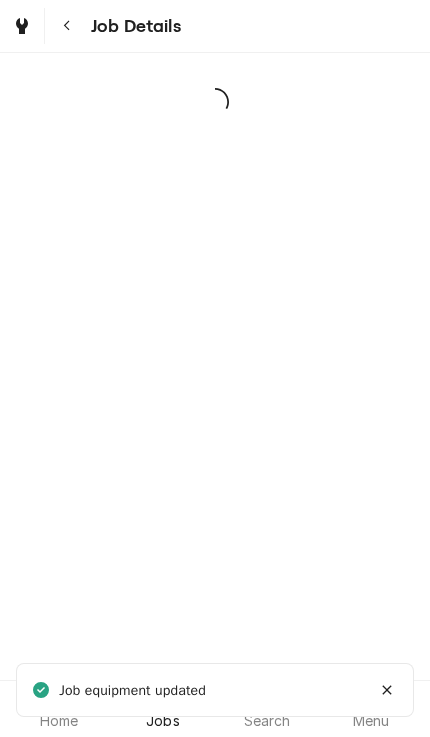 scroll, scrollTop: 0, scrollLeft: 0, axis: both 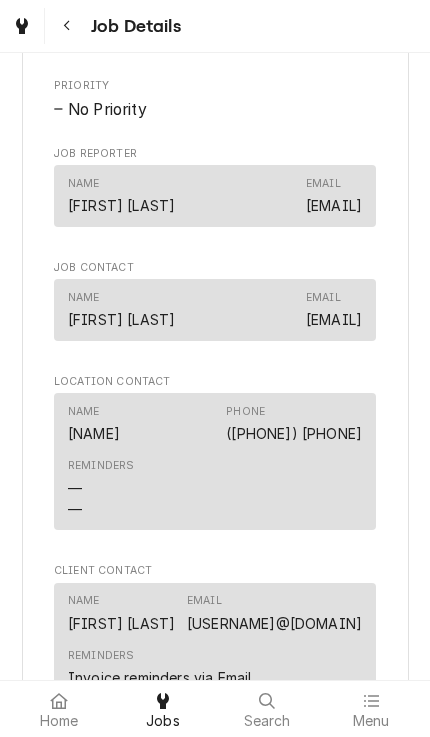 click on "([PHONE]) [PHONE]" at bounding box center (294, 433) 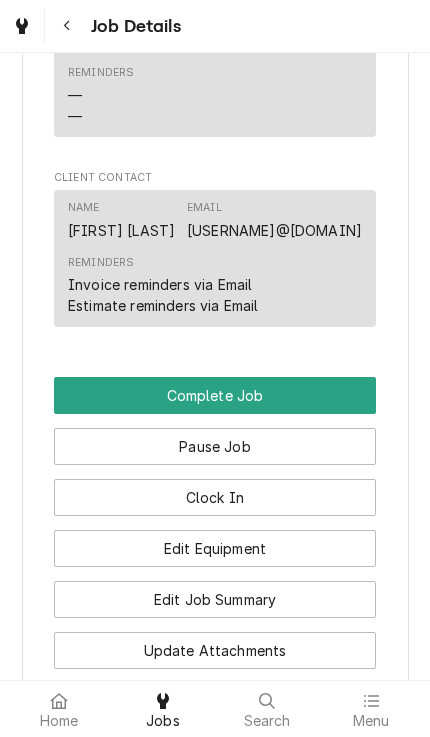 scroll, scrollTop: 1525, scrollLeft: 0, axis: vertical 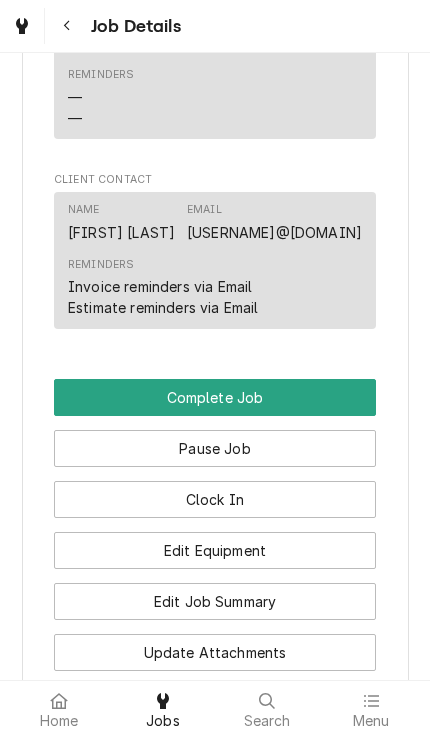 click on "Pause Job" at bounding box center (215, 448) 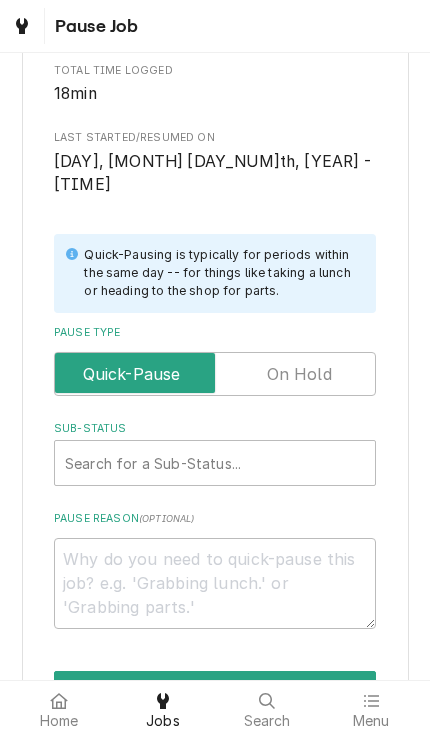 scroll, scrollTop: 309, scrollLeft: 0, axis: vertical 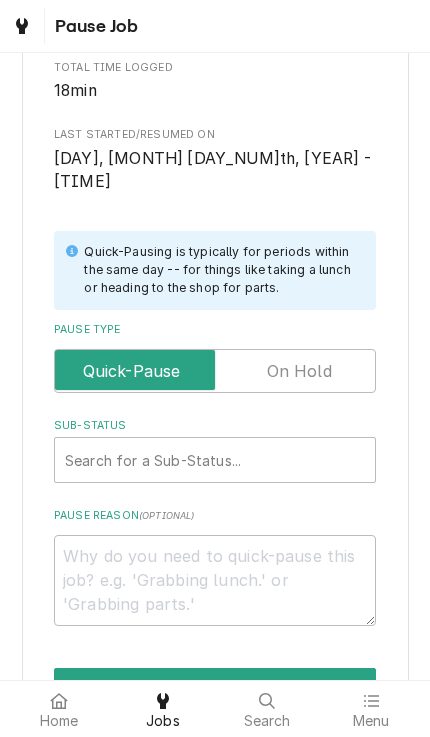 click at bounding box center [215, 371] 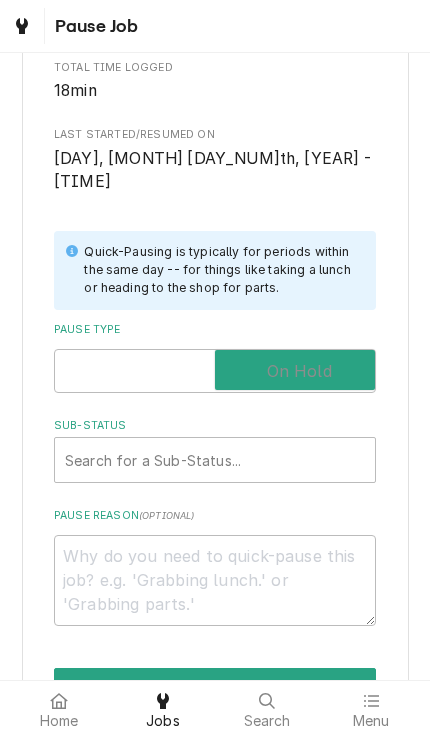checkbox on "true" 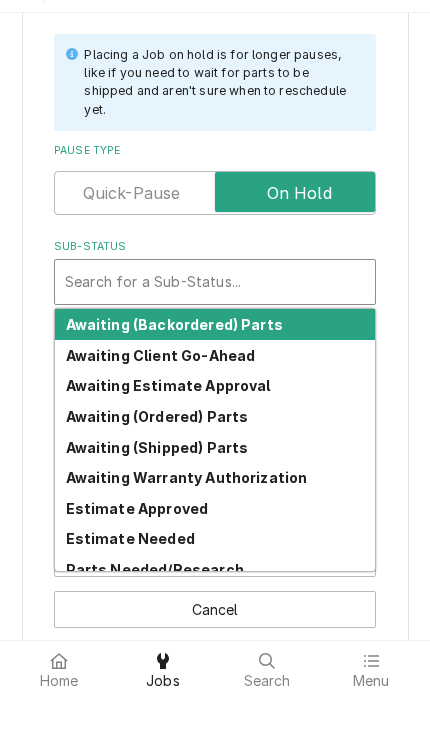 scroll, scrollTop: 465, scrollLeft: 0, axis: vertical 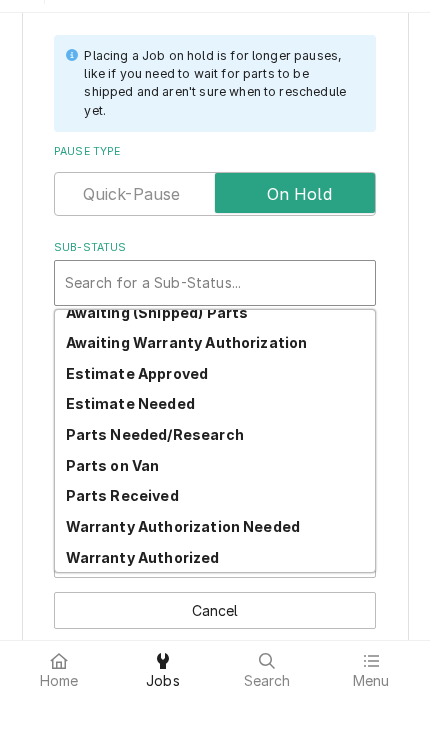 click on "Parts Needed/Research" at bounding box center (215, 474) 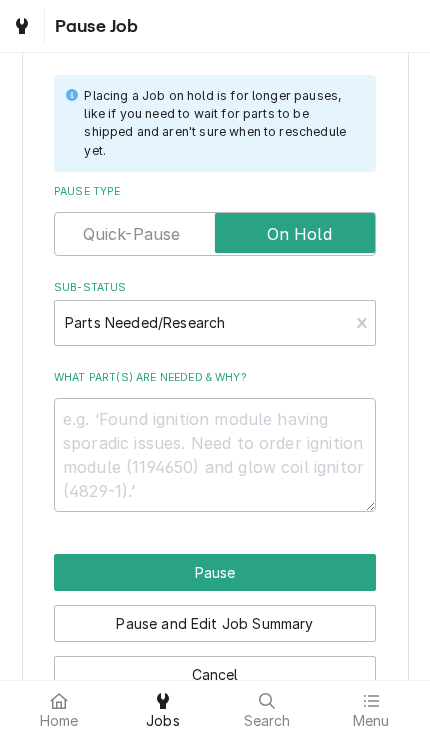 scroll, scrollTop: 441, scrollLeft: 0, axis: vertical 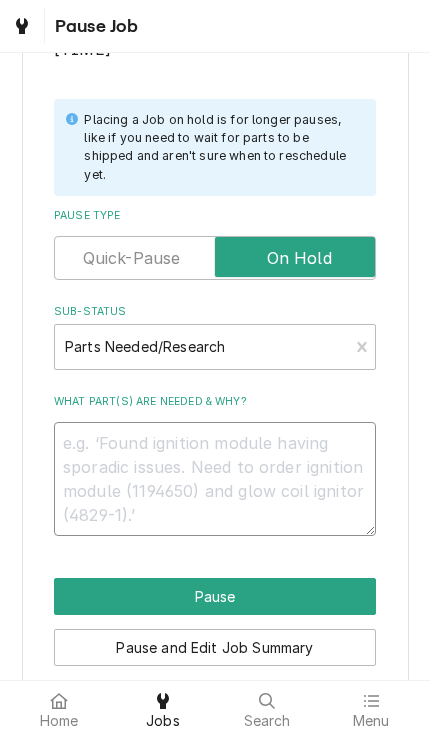click on "What part(s) are needed & why?" at bounding box center (215, 479) 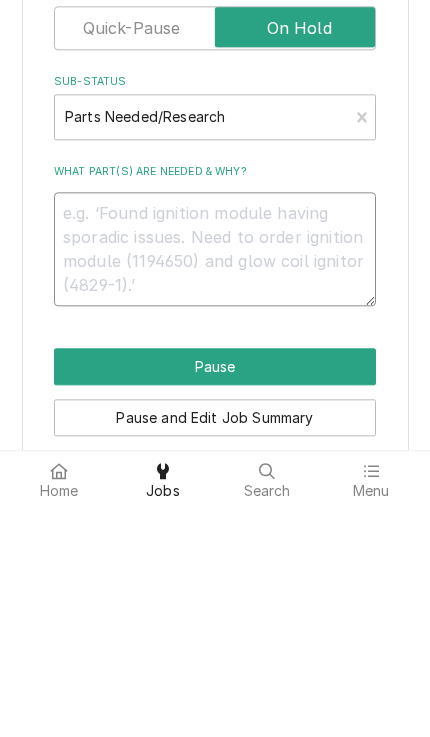 type on "x" 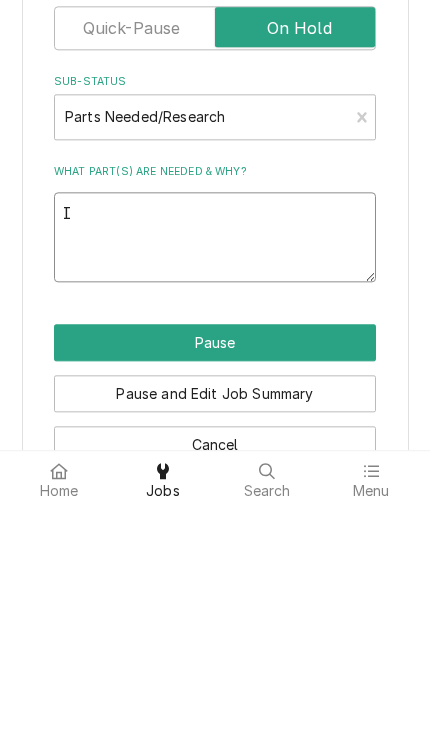 type on "I" 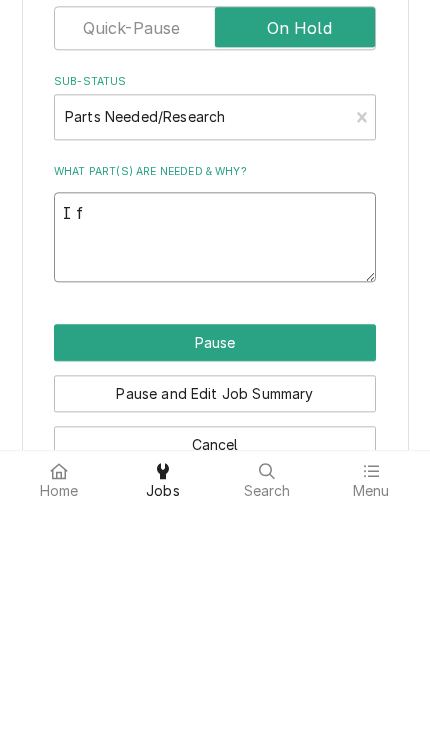 type on "x" 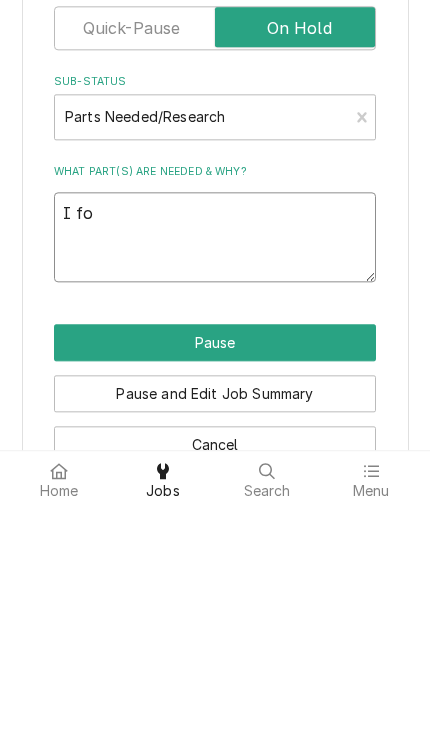 type on "I fou" 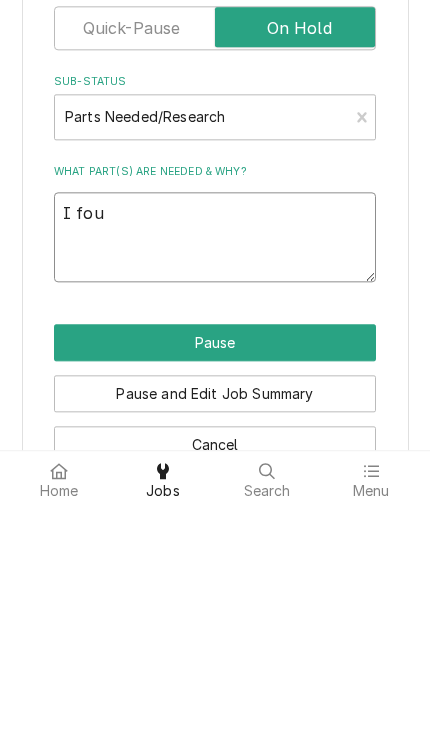 type on "x" 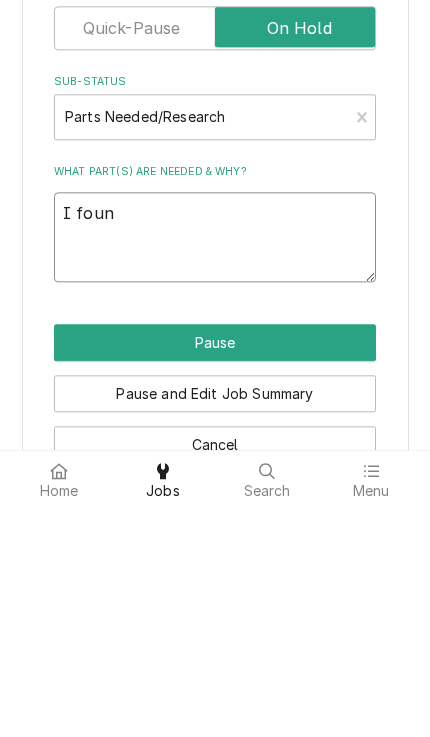 type on "x" 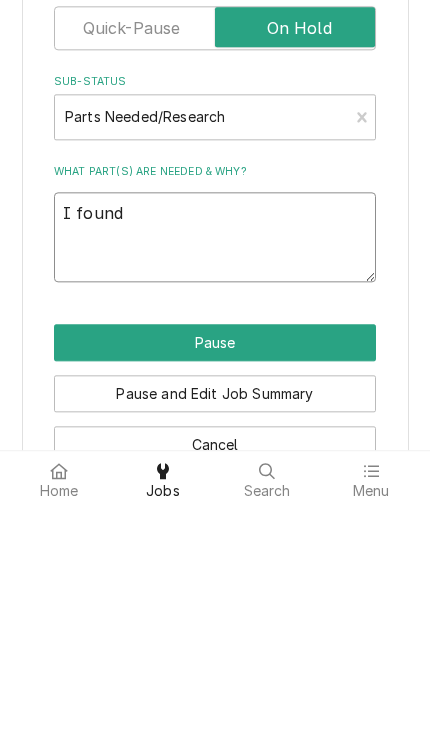 type on "x" 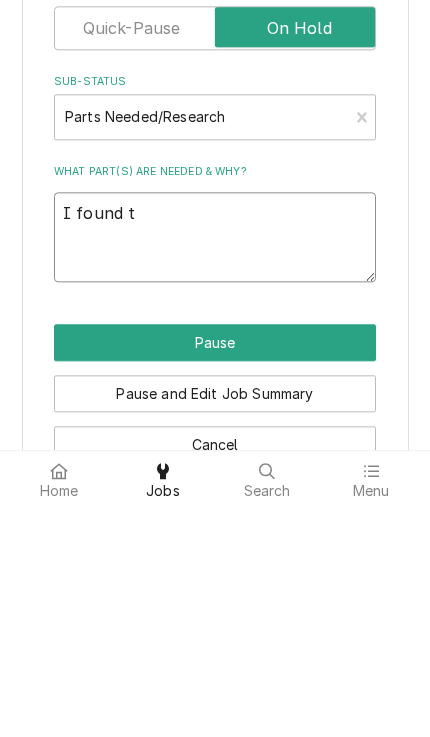 type on "x" 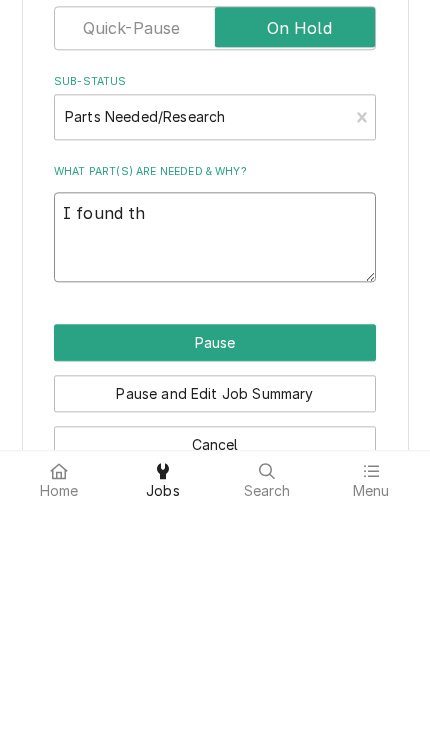 type on "x" 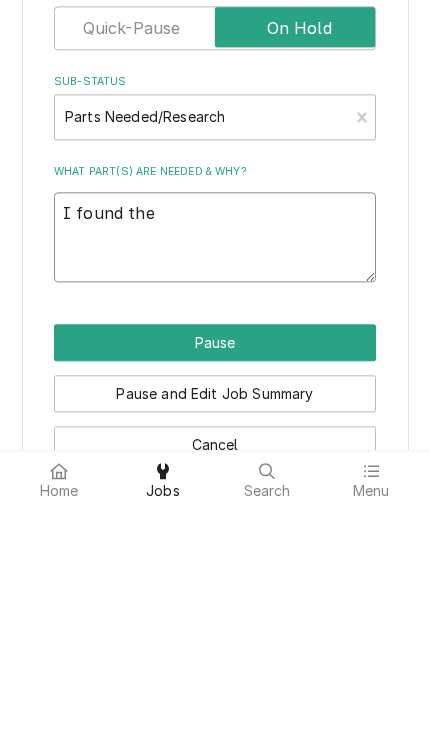 type on "x" 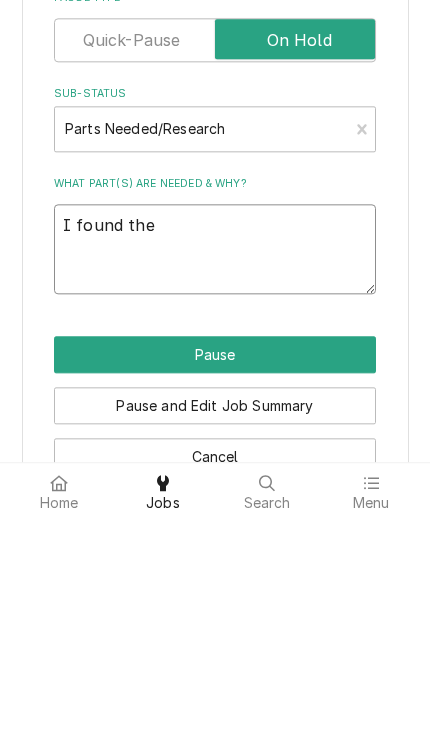 type on "I found the d" 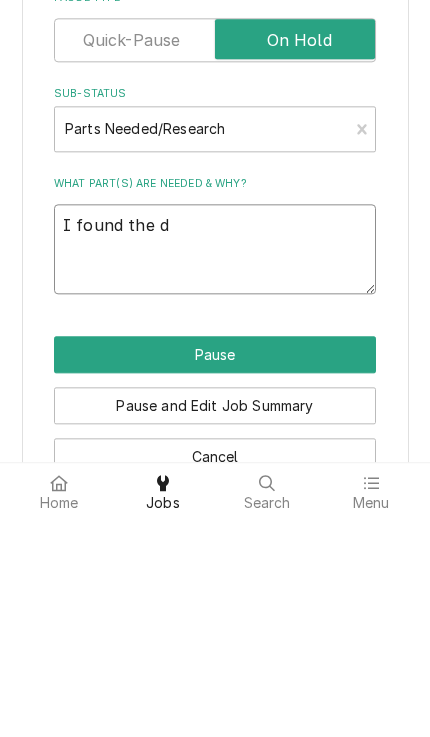 type on "x" 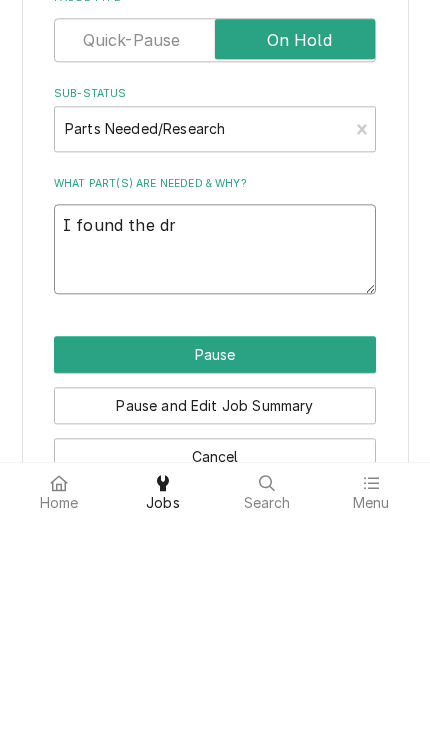 type on "x" 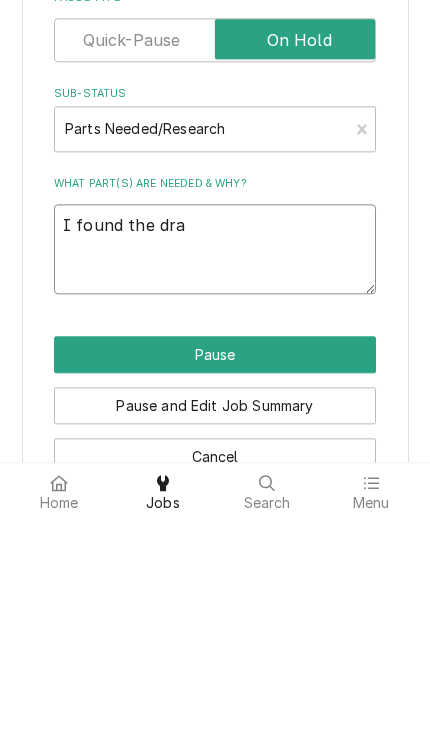 type on "x" 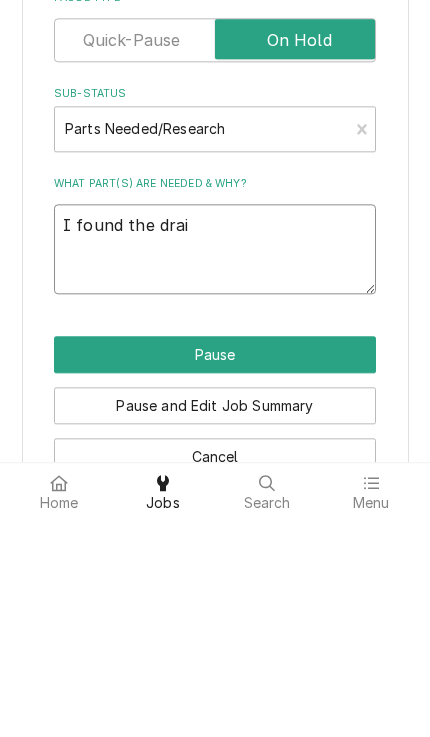 type on "x" 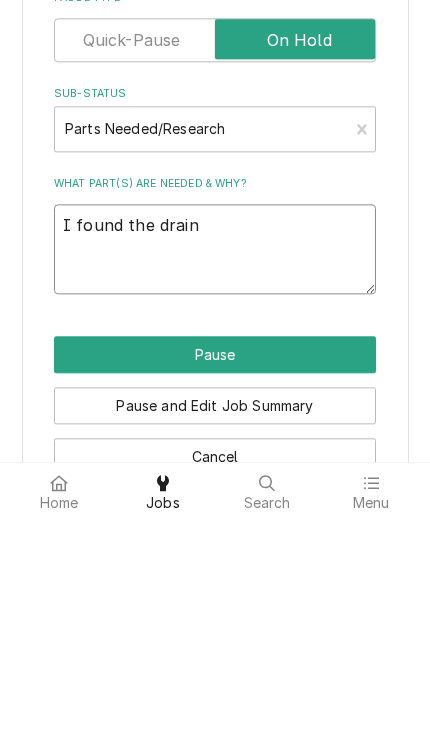 type on "x" 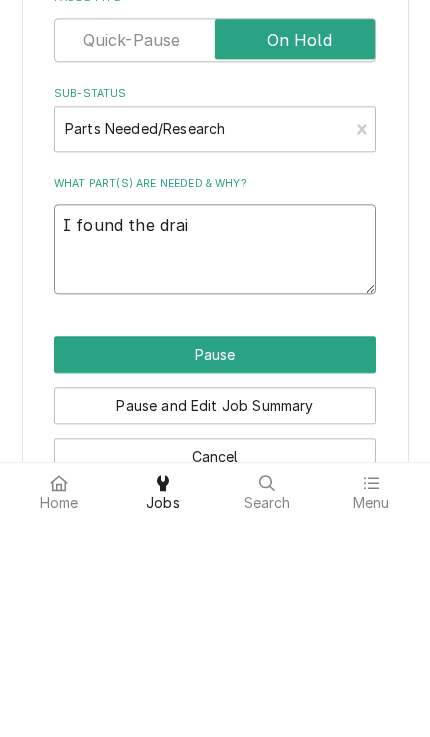 type on "x" 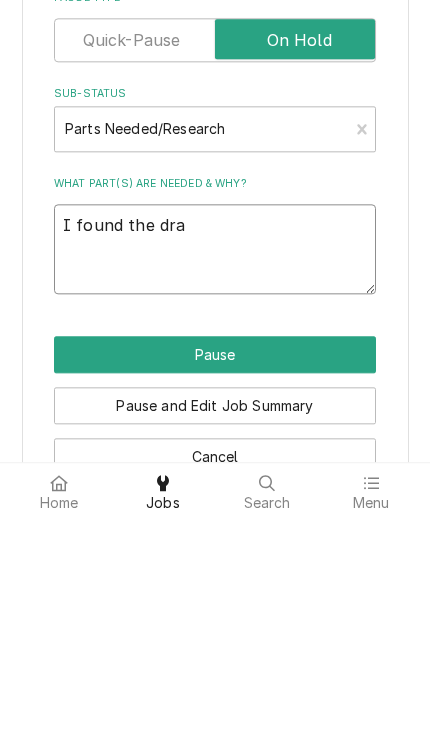 type on "x" 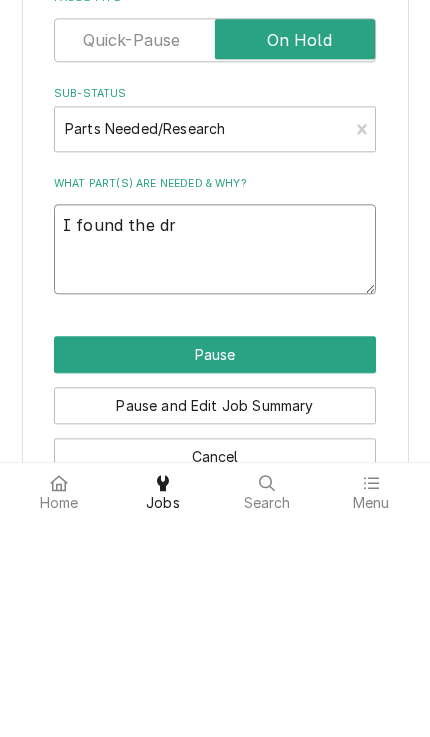 type on "x" 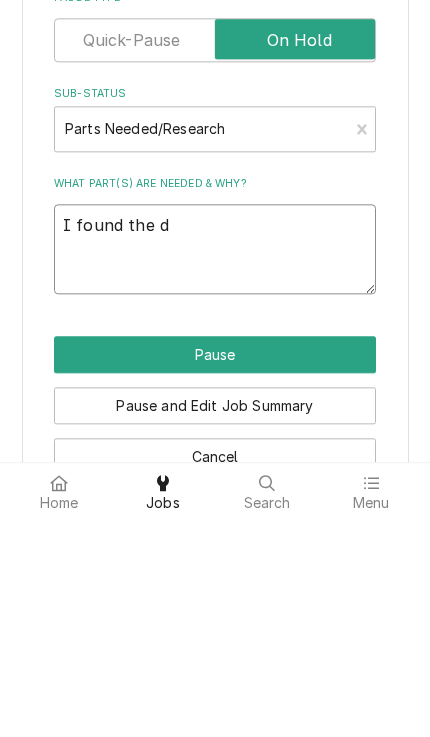 type on "x" 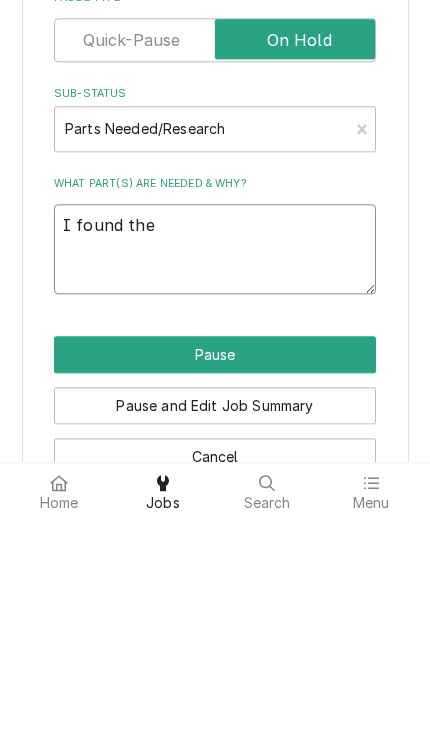 type on "x" 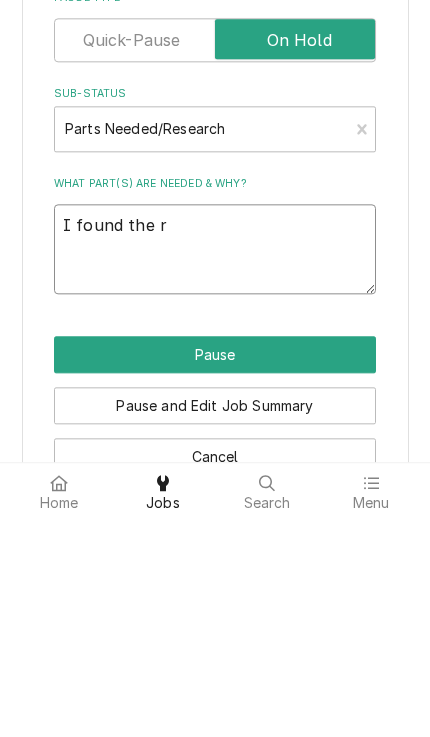 type on "x" 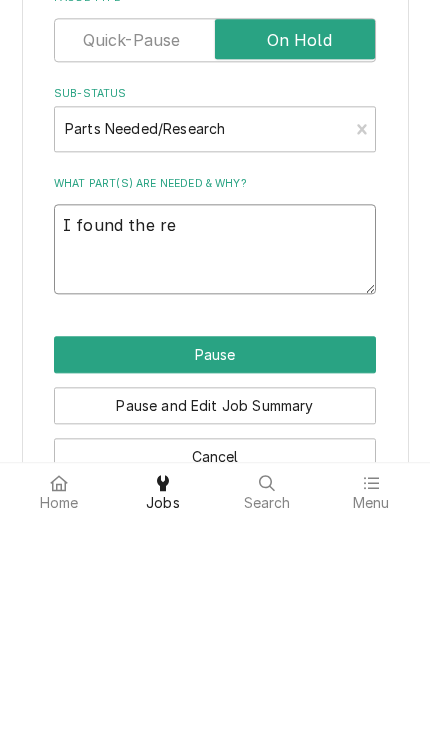 type on "x" 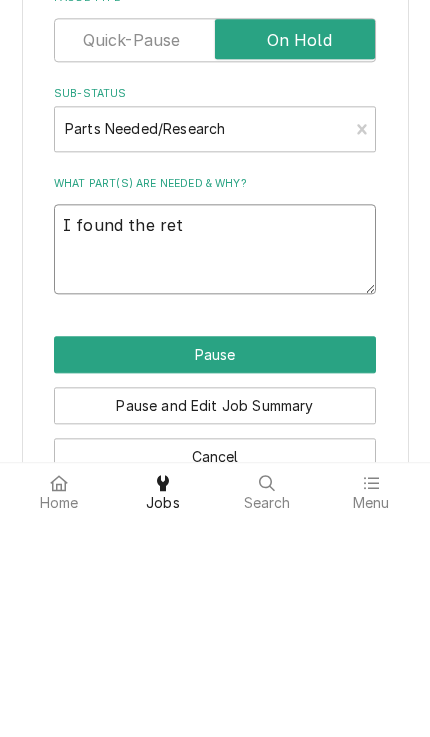 type on "x" 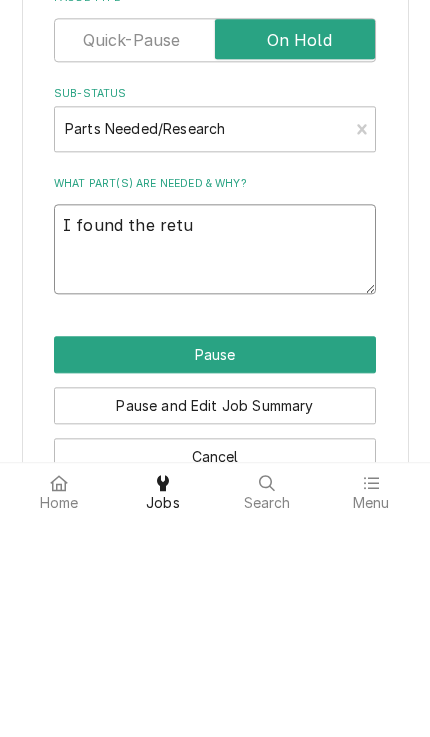 type on "x" 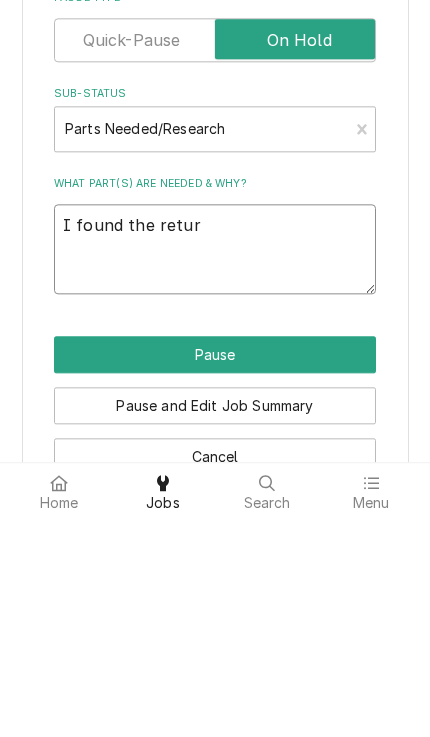 type on "x" 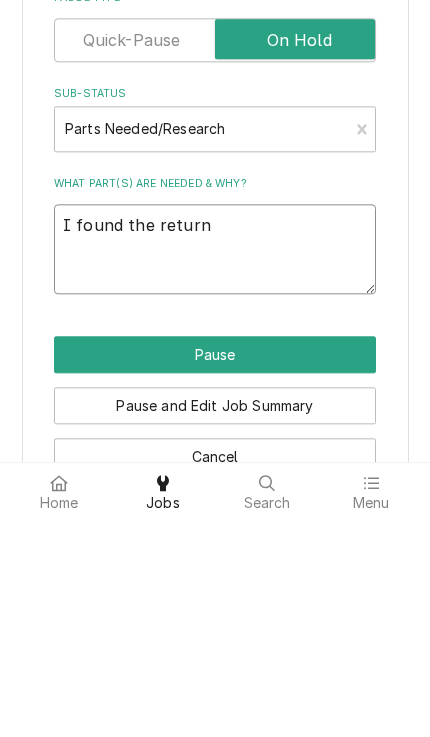 type on "x" 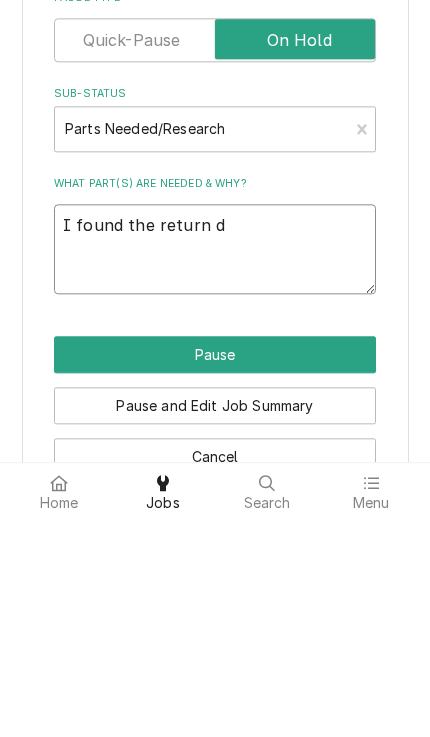 type on "x" 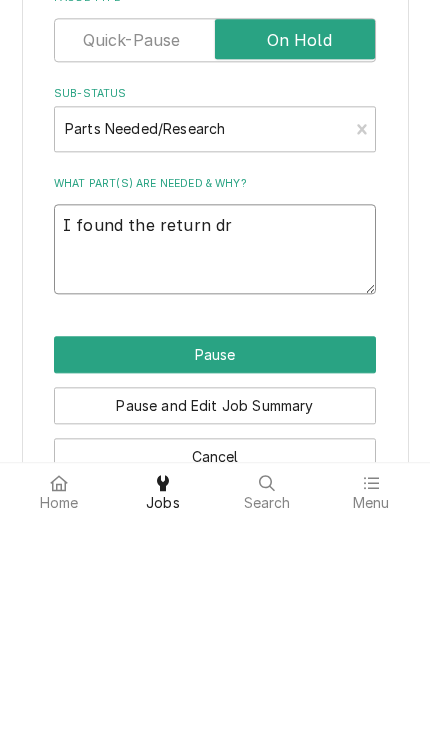 type on "x" 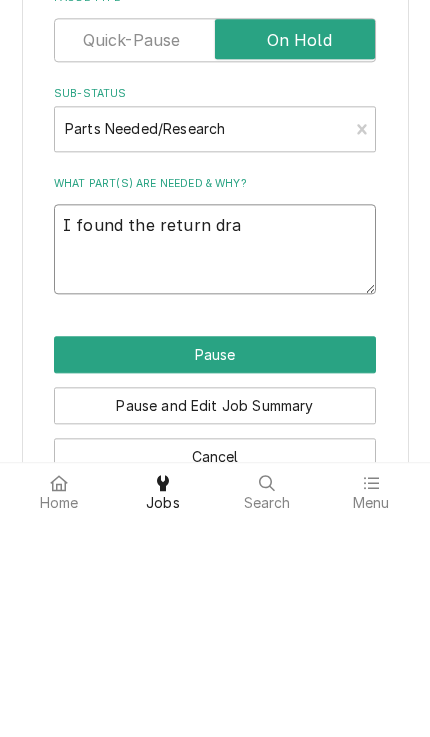 type on "x" 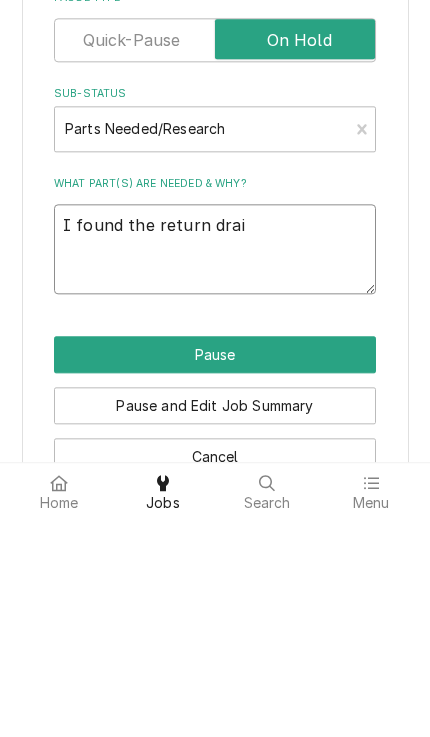 type on "x" 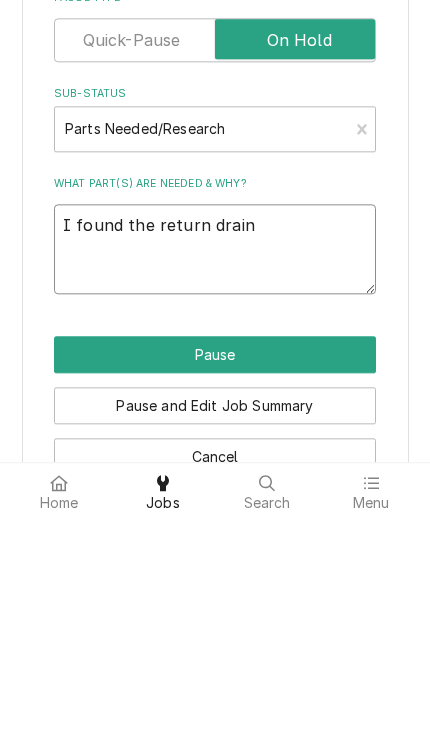 type on "x" 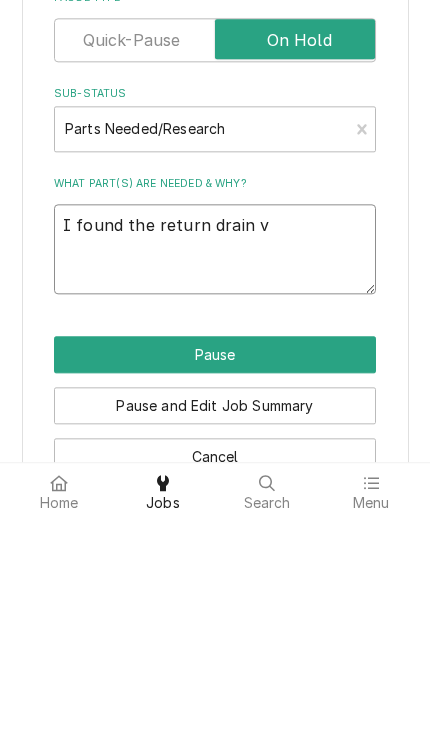 type on "I found the return drain va" 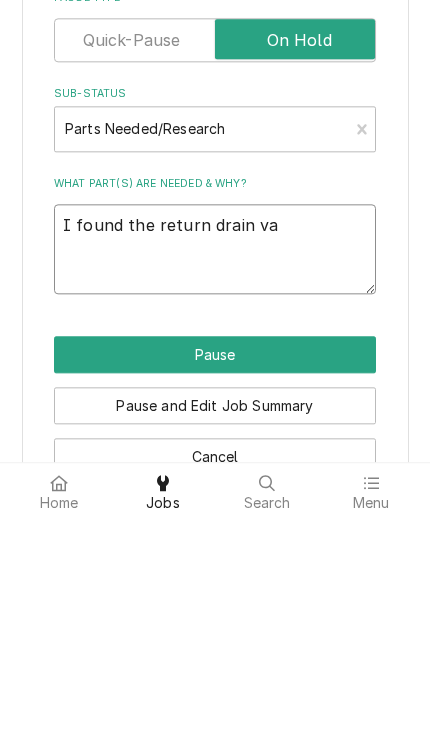type on "x" 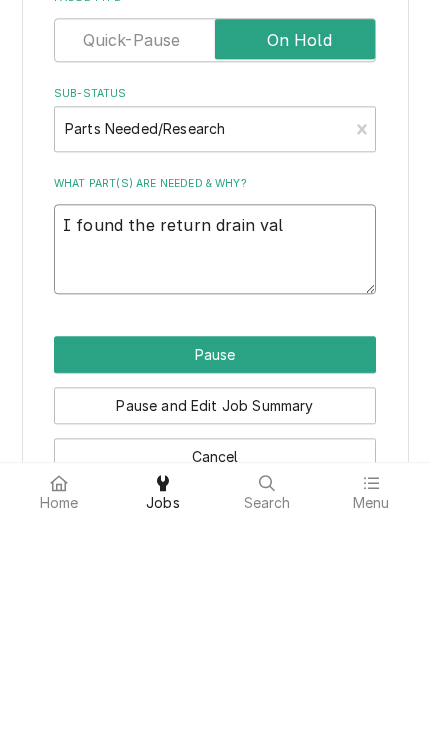 type on "x" 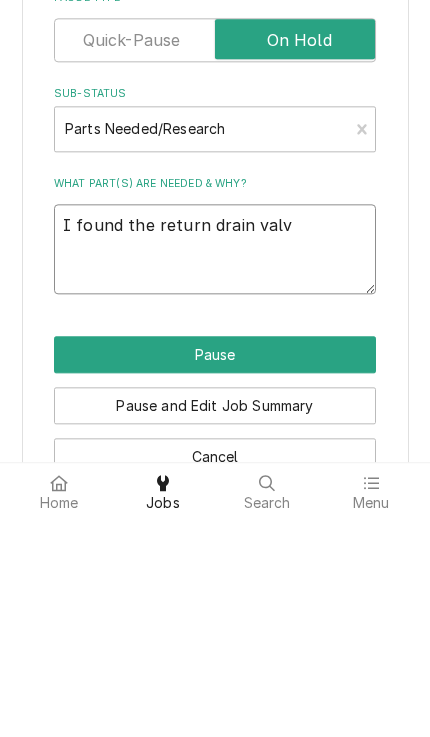 type on "x" 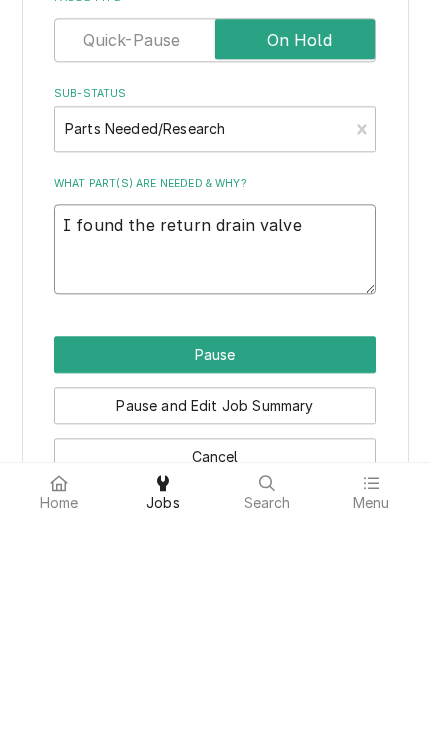 type on "x" 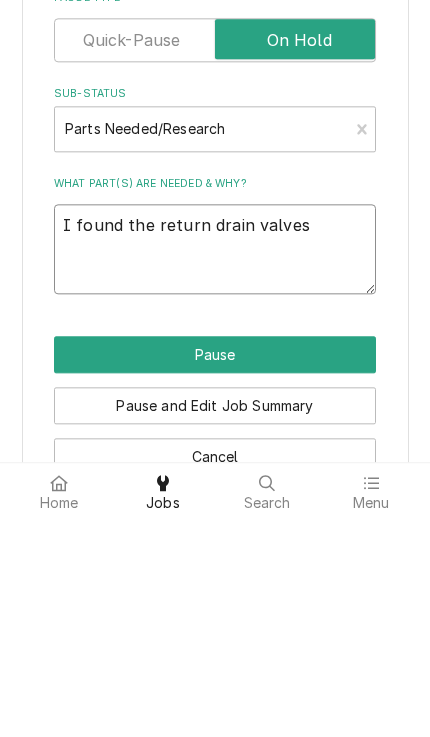 type on "x" 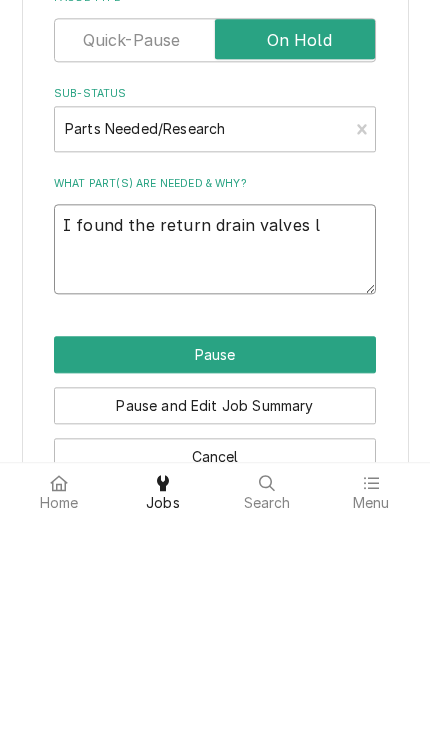 type on "x" 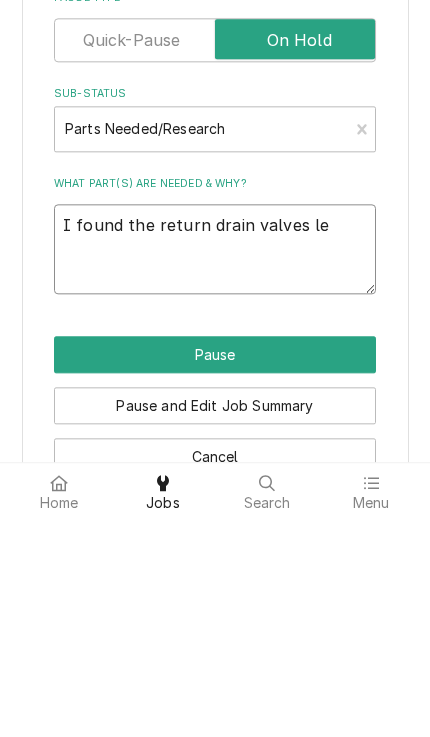 type on "x" 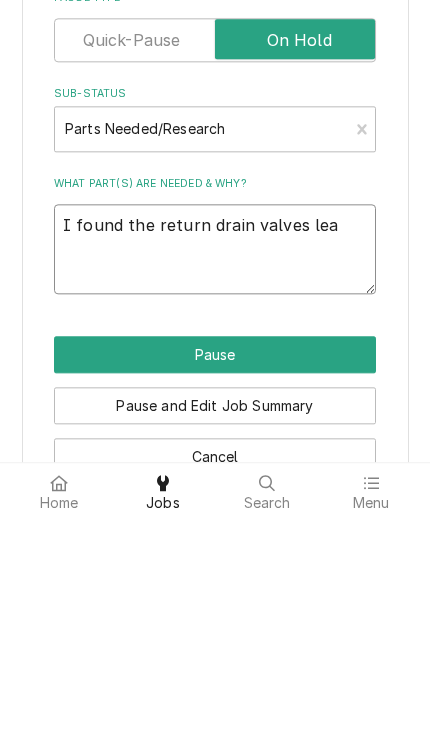 type on "x" 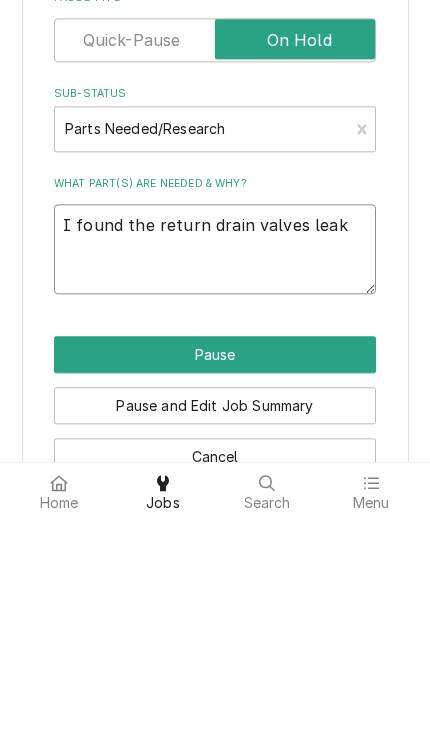 type on "x" 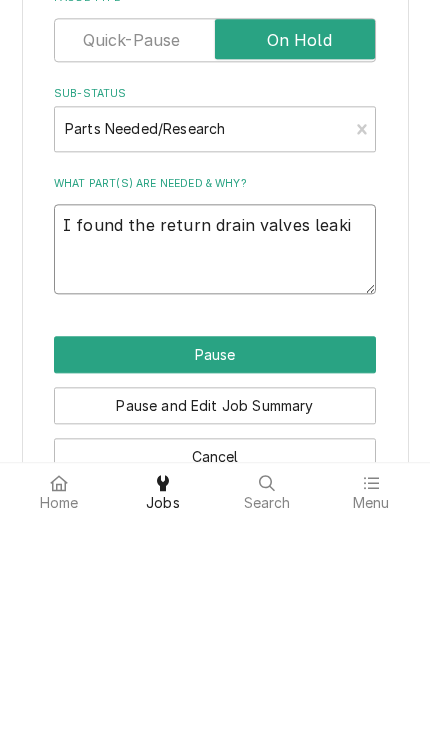 type on "x" 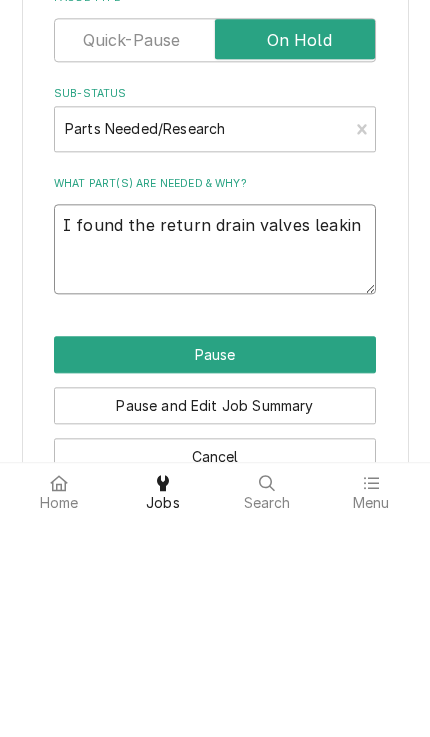 type on "x" 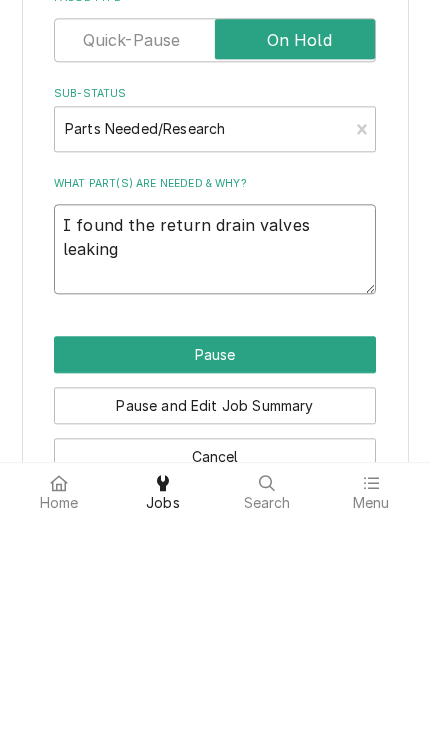 type on "I found the return drain valves leaking." 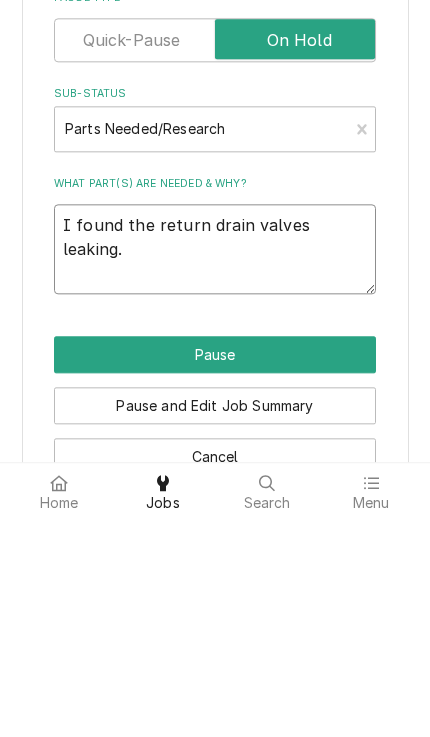 type on "x" 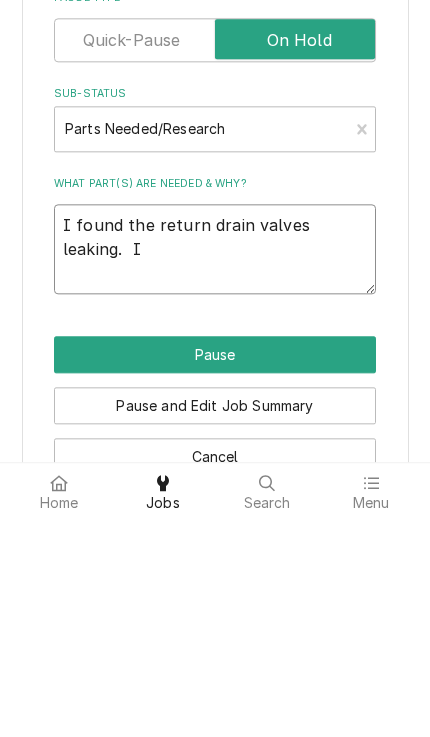 type on "x" 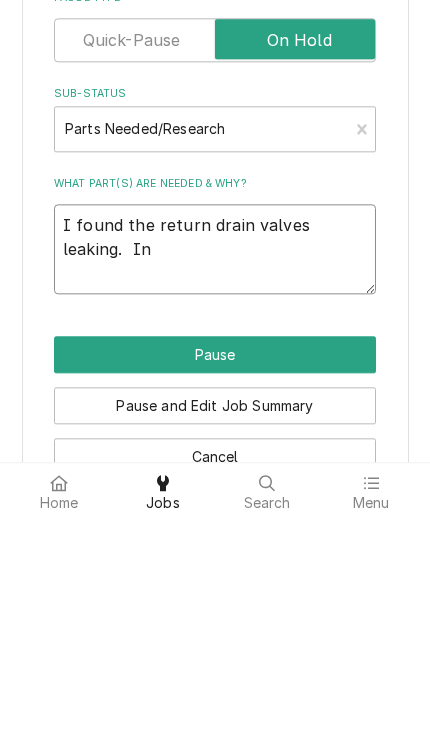 type on "x" 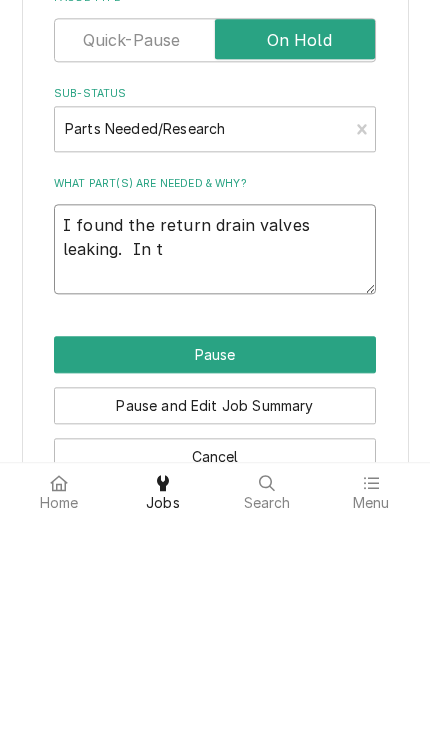 type on "x" 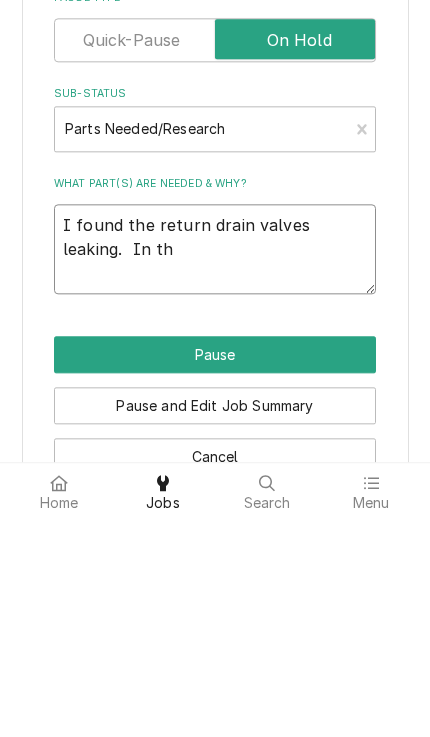 type on "x" 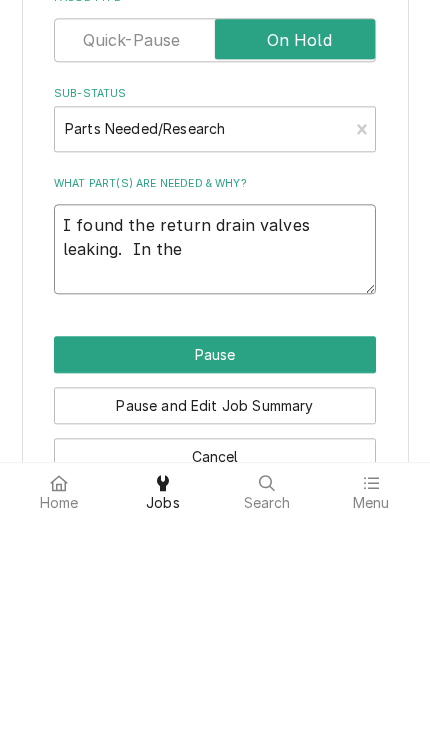type on "I found the return drain valves leaking.  In the" 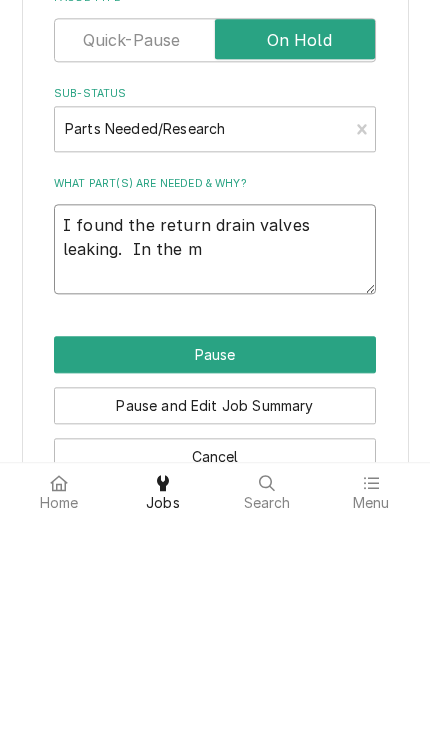 type on "x" 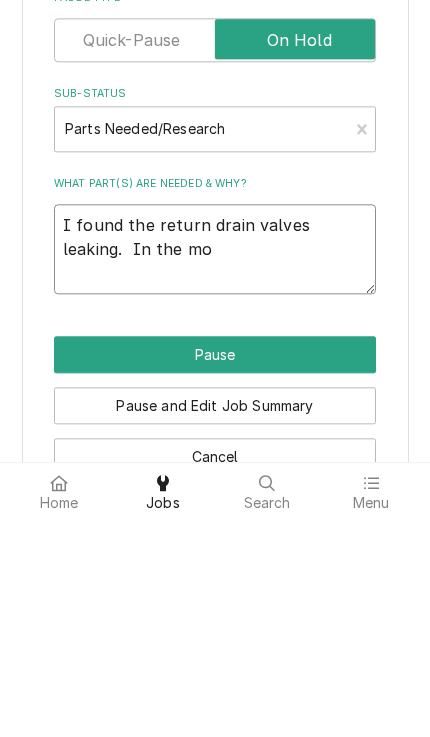 type on "x" 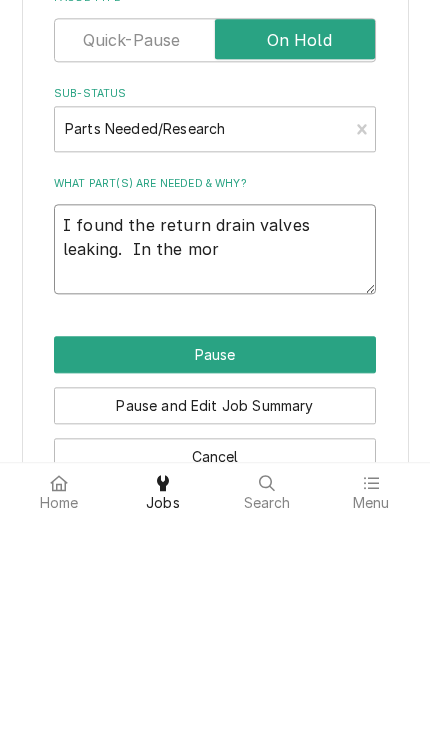 type on "x" 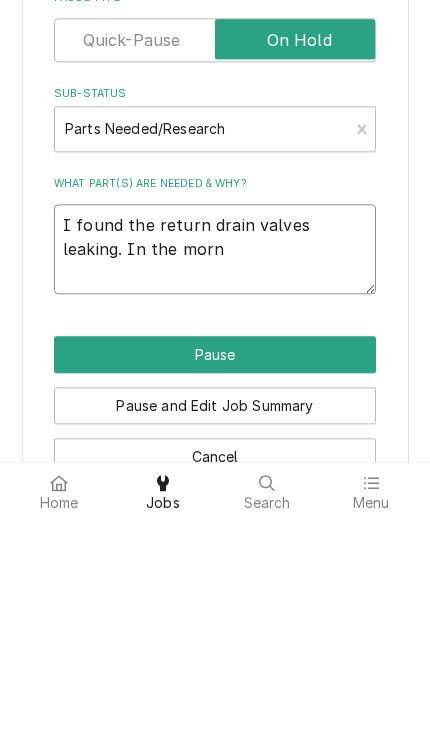 type on "x" 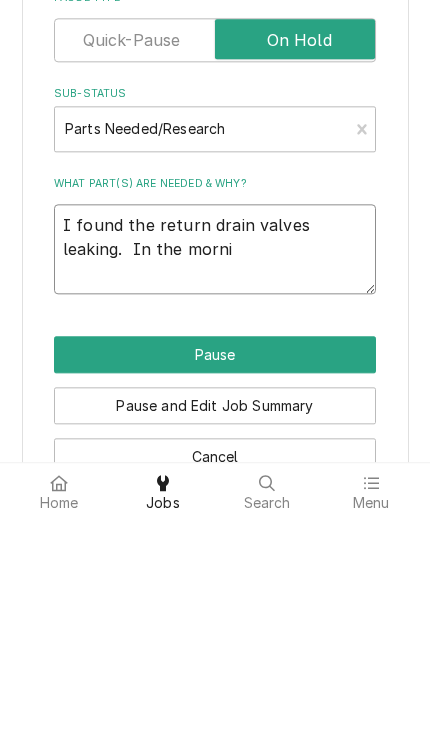 type on "x" 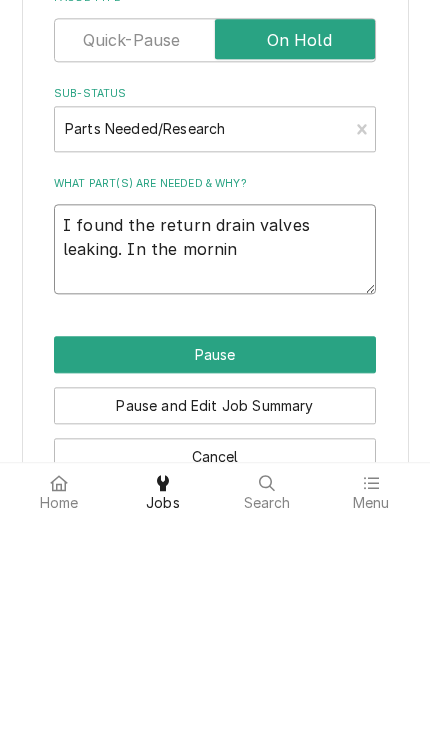 type on "x" 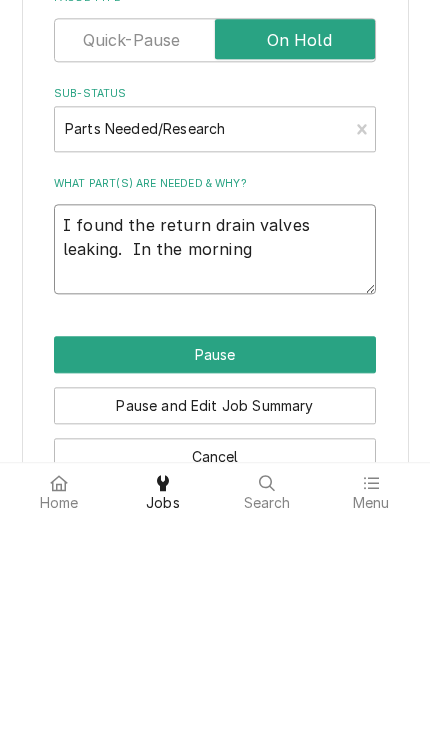 type on "I found the return drain valves leaking.  In the morning" 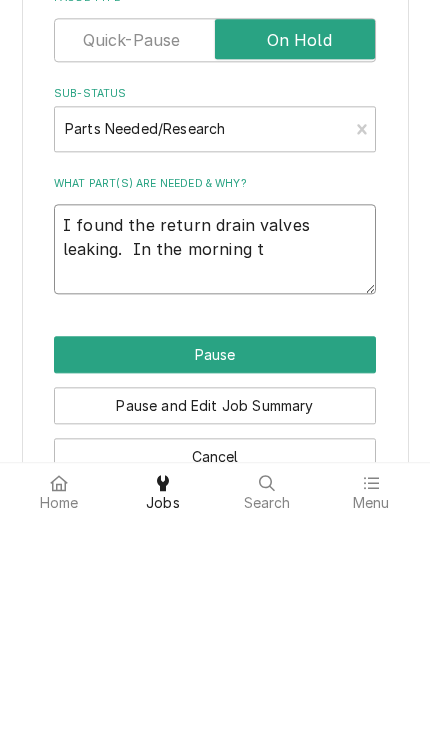 type on "x" 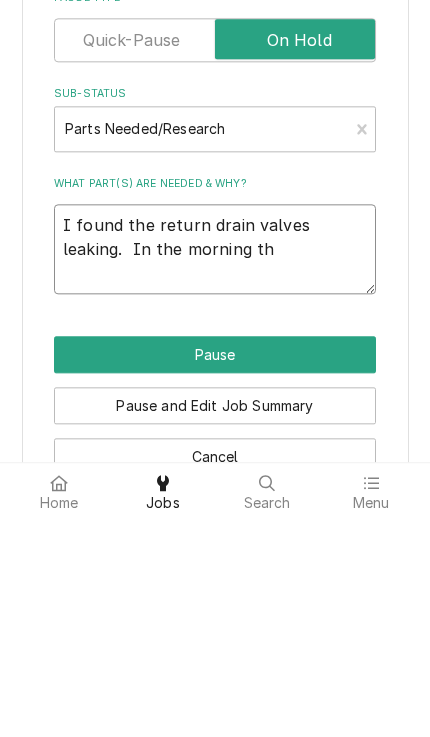 type on "x" 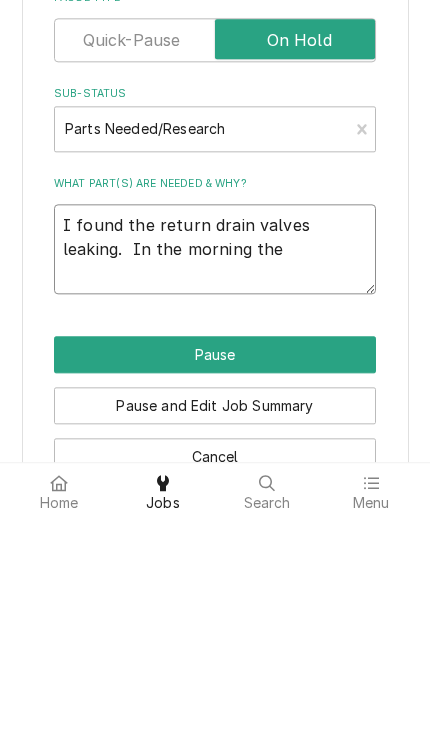 type on "x" 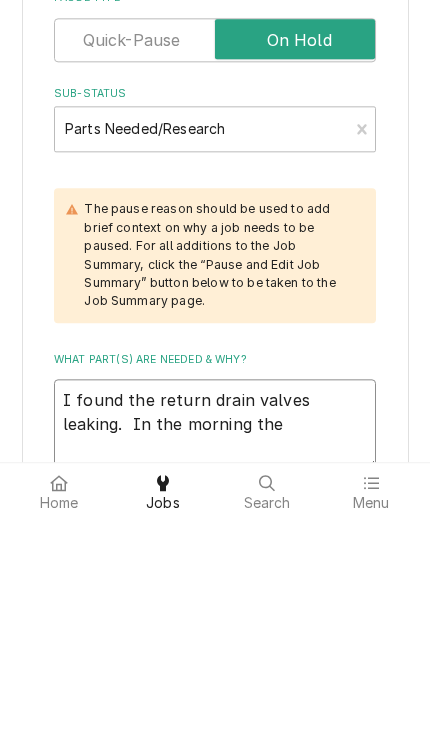 type on "x" 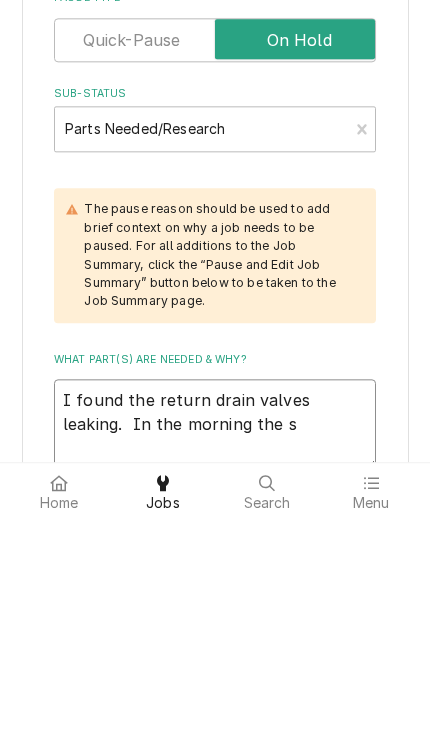 type on "I found the return drain valves leaking.  In the morning the st" 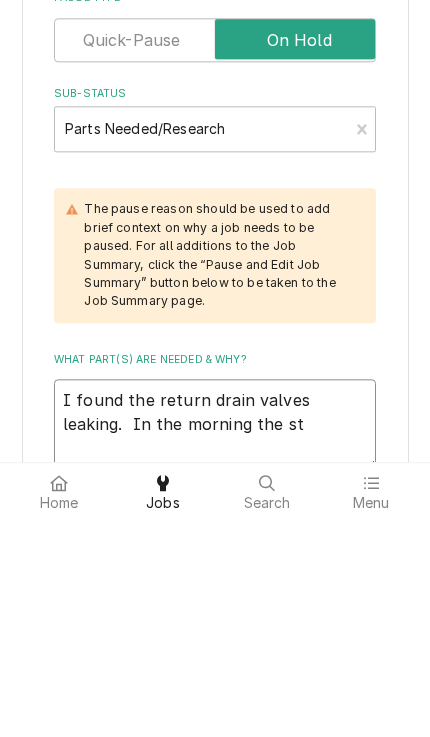 type on "x" 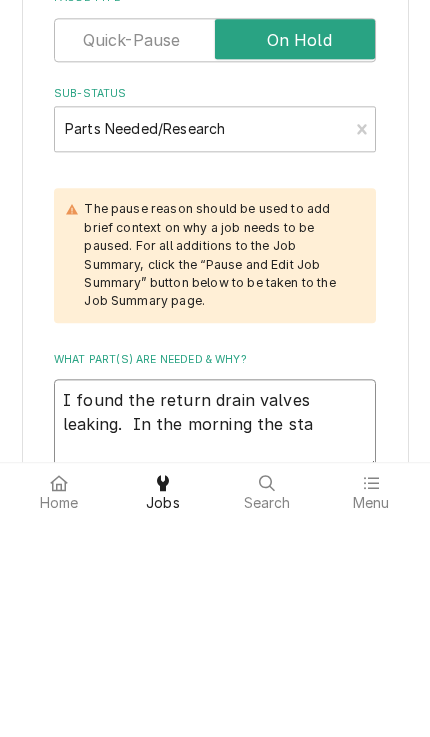 type on "I found the return drain valves leaking.  In the morning the staf" 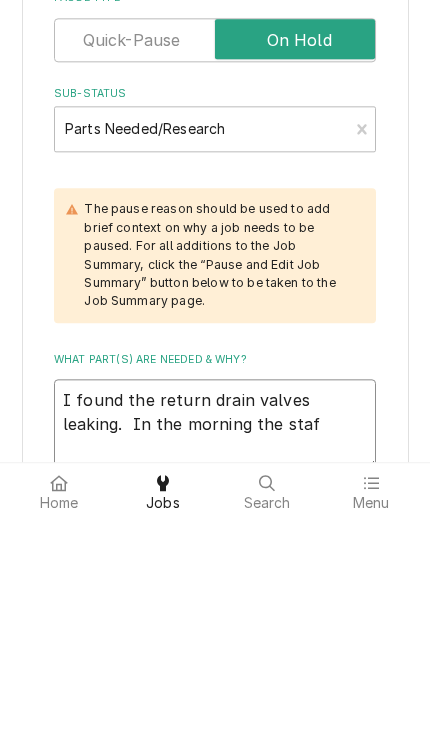 type on "x" 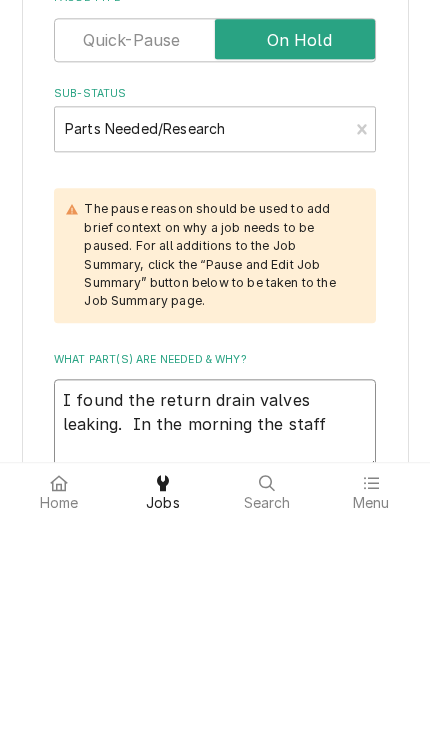 type on "x" 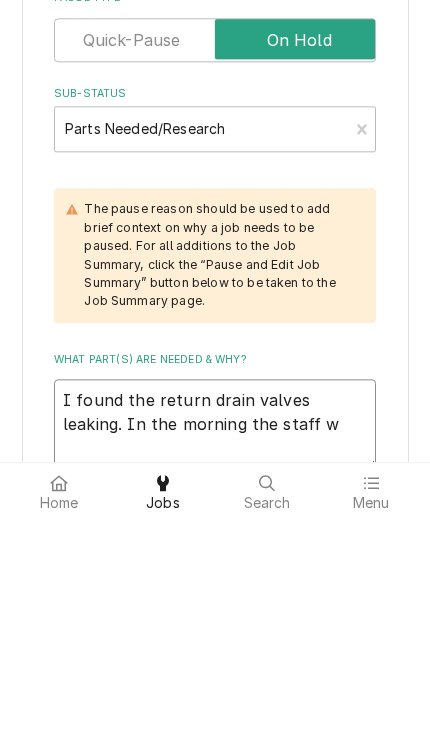 type on "x" 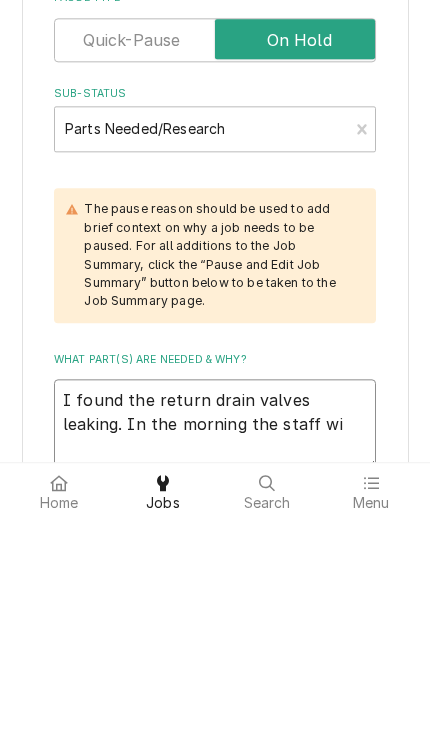 type on "x" 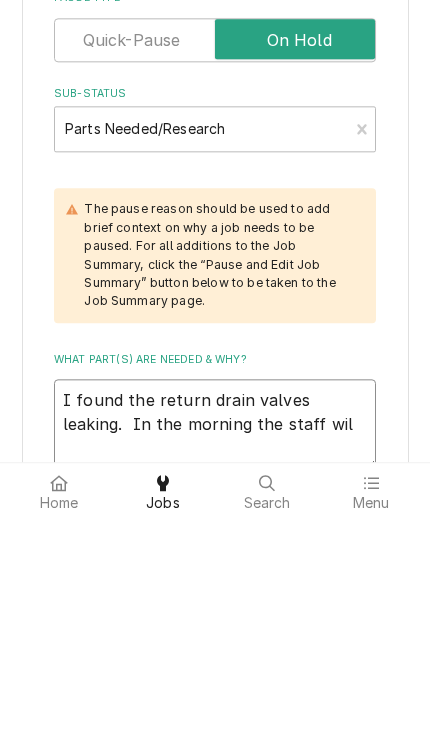 type on "x" 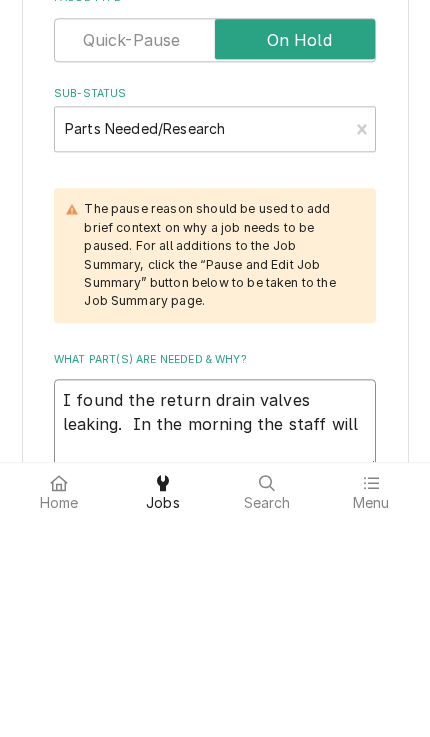 type on "x" 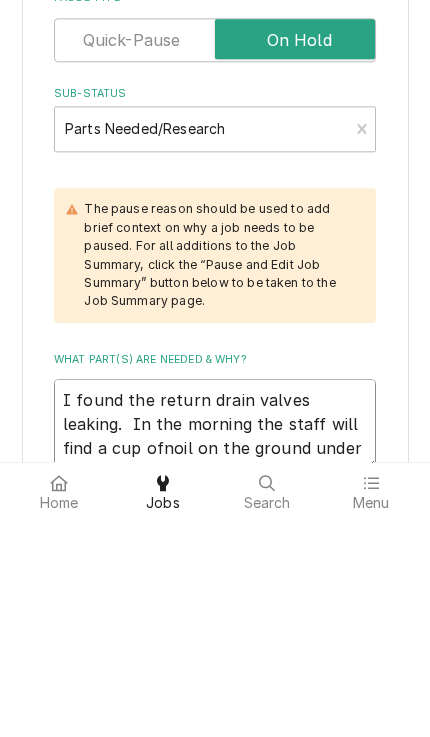 type on "x" 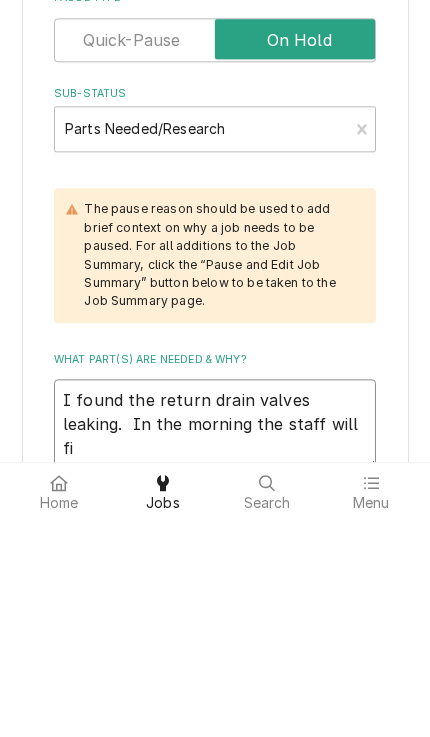 type on "x" 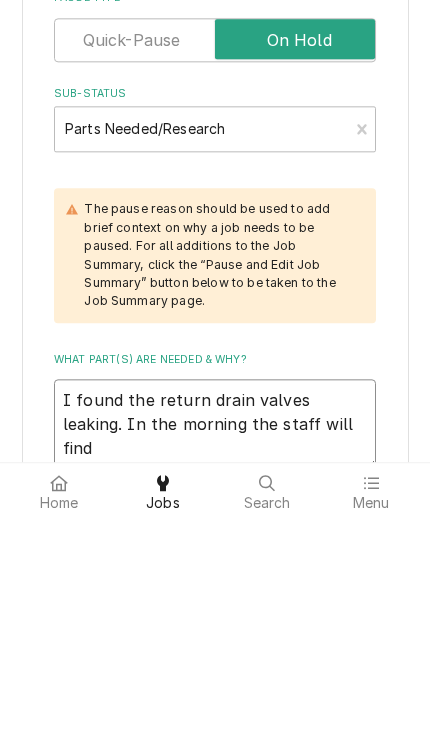 type on "x" 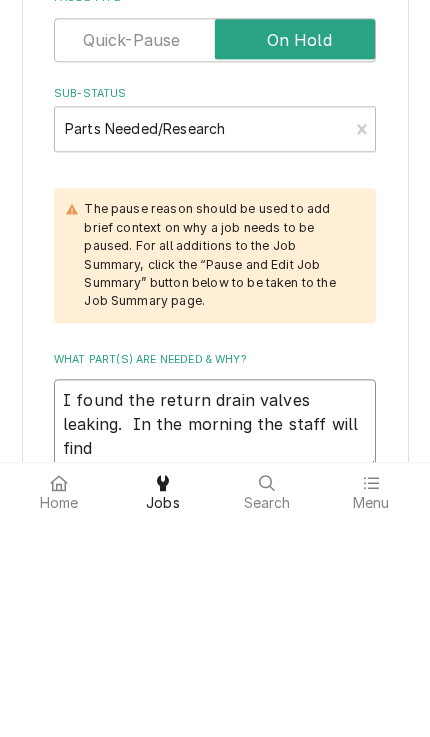 type on "x" 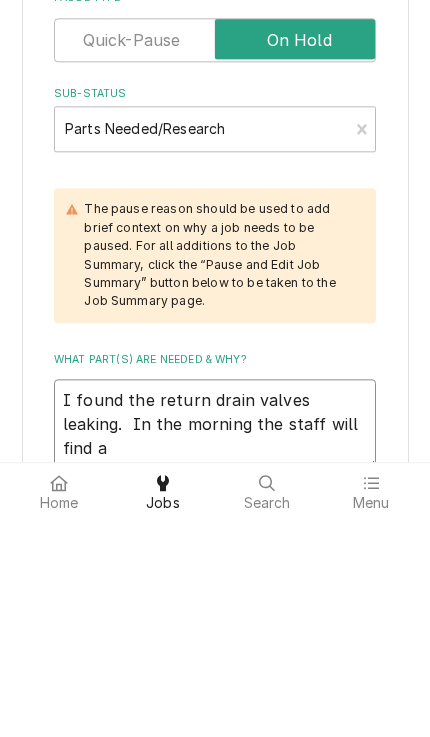 type on "x" 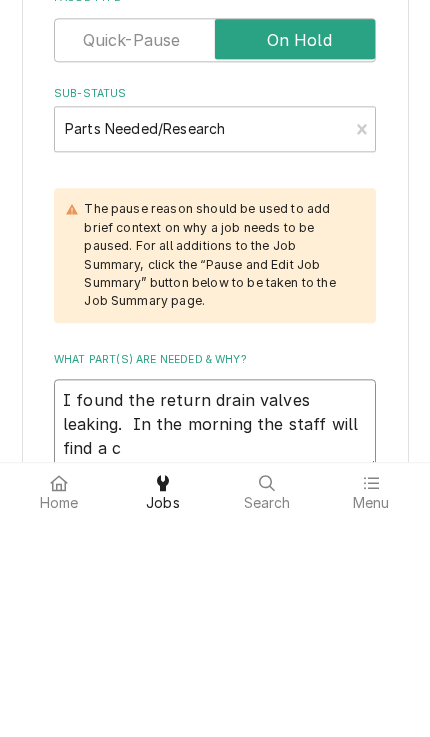 type on "x" 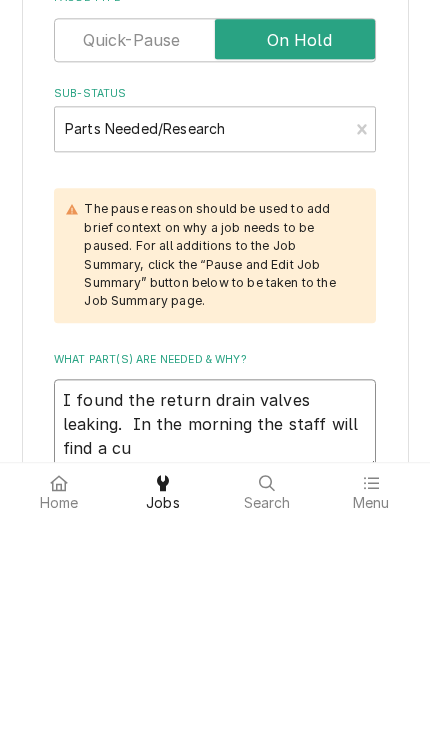type on "x" 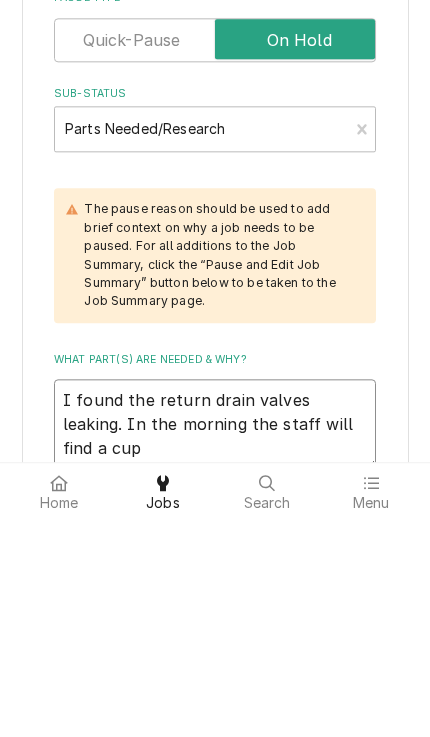 type on "x" 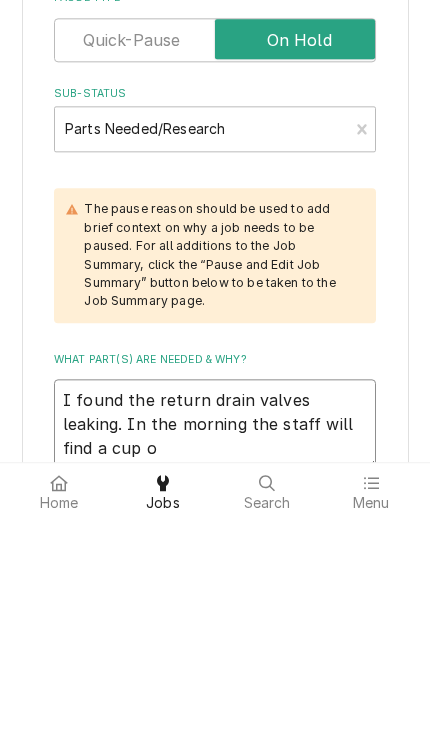 type on "x" 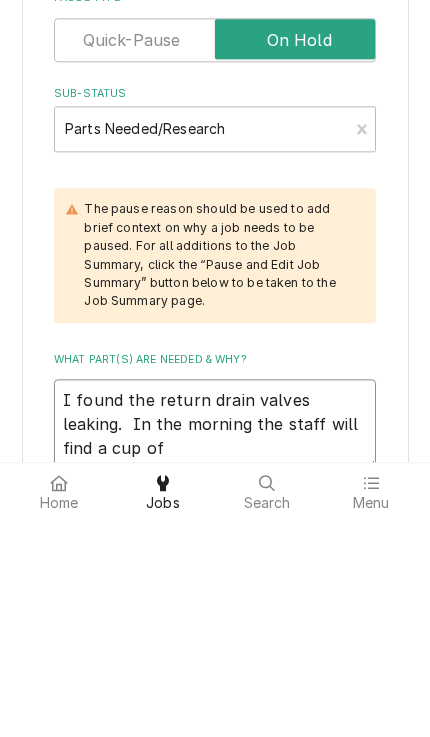 type on "I found the return drain valves leaking.  In the morning the staff will find a cup ofn" 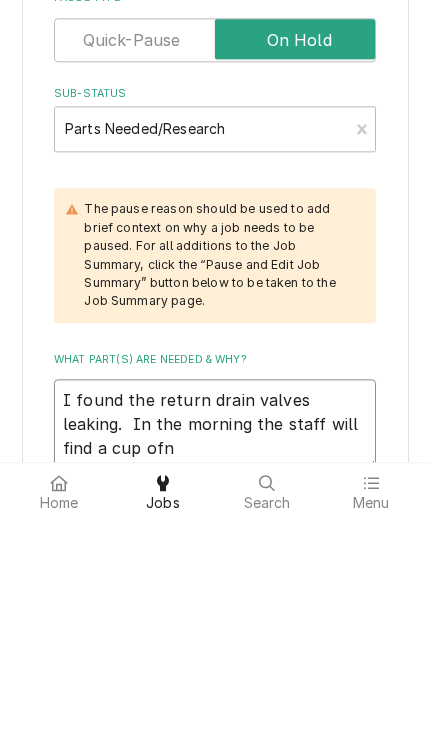 type on "x" 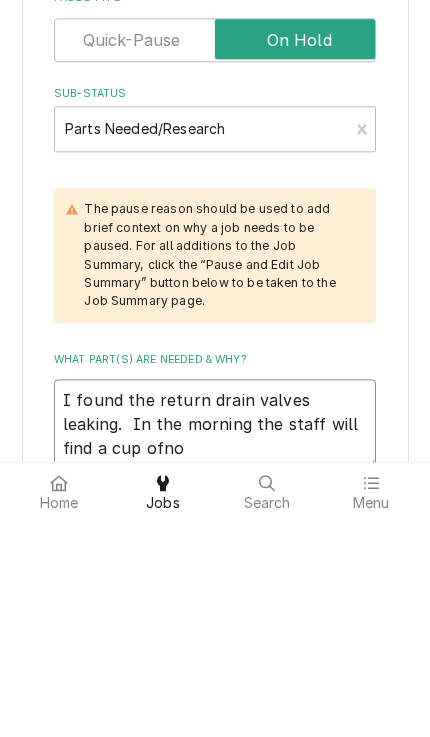 type on "x" 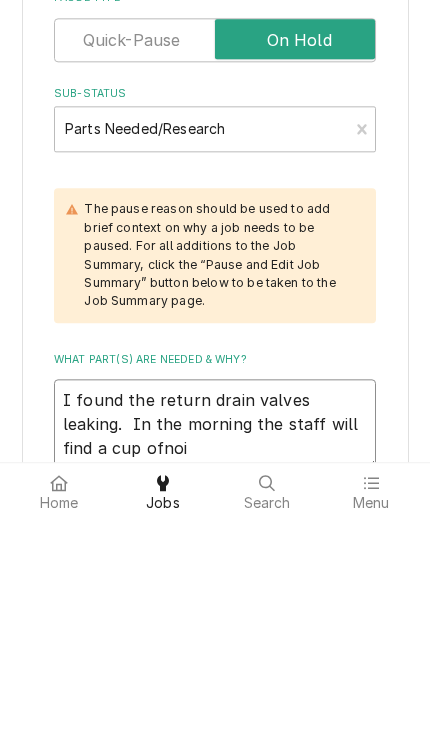type on "I found the return drain valves leaking.  In the morning the staff will find a cup ofnoil" 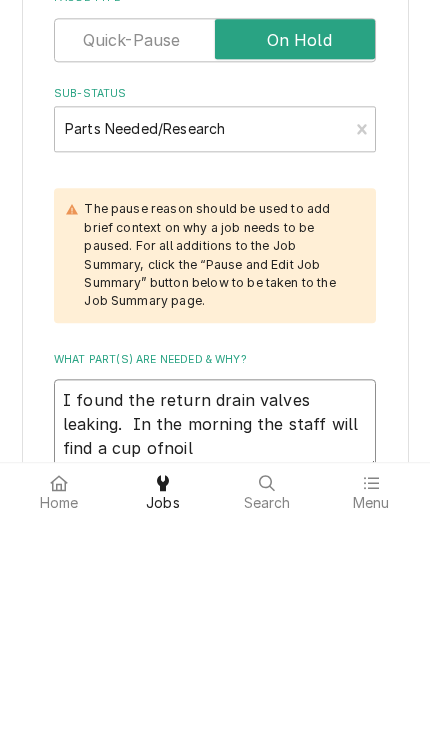 type on "x" 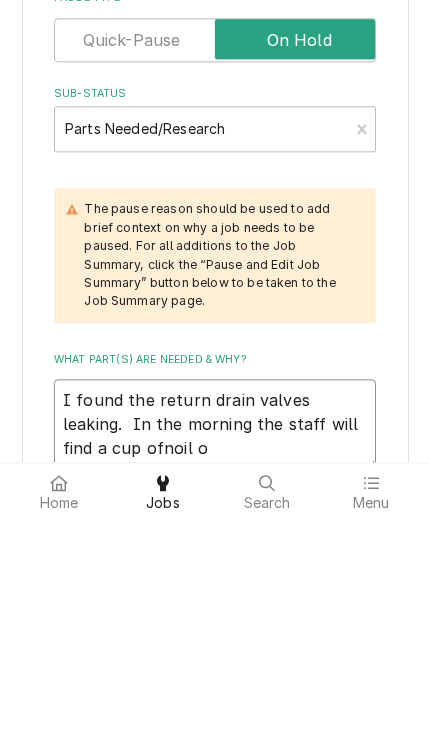 type on "x" 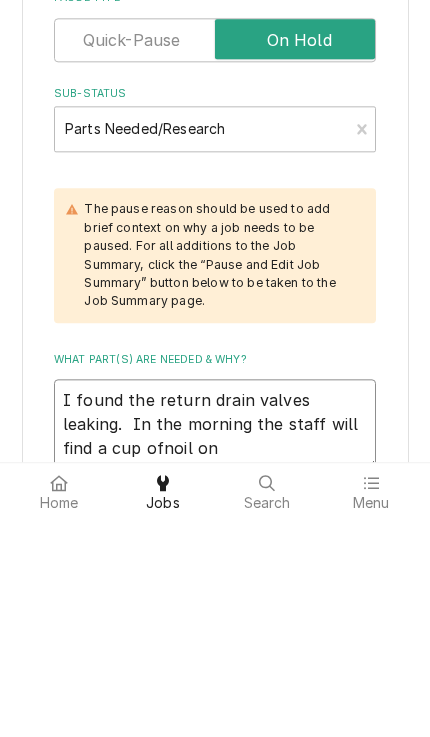 type on "x" 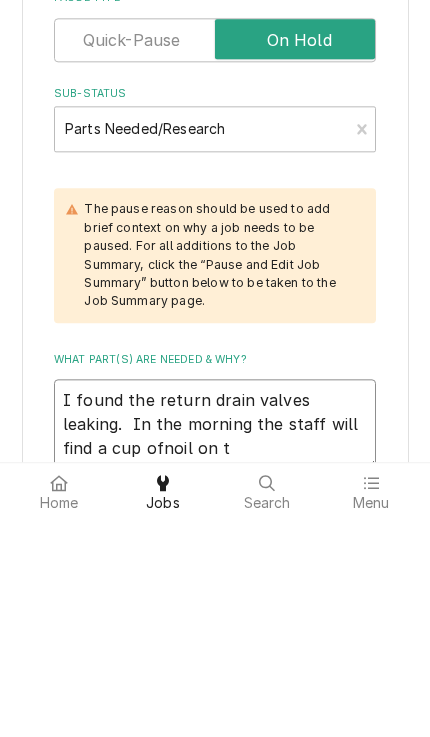 type on "x" 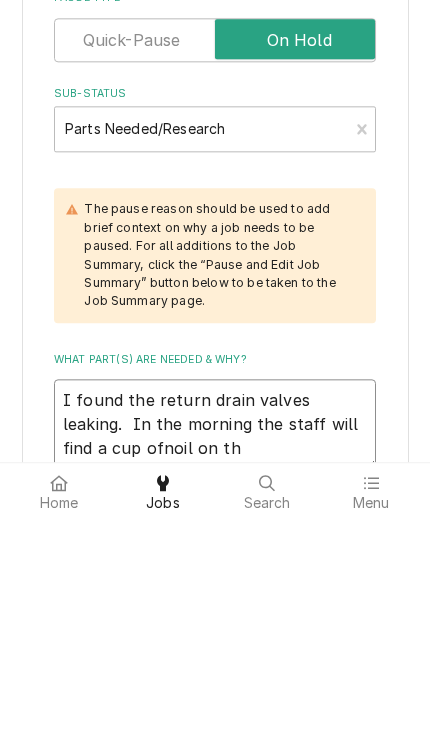 type on "x" 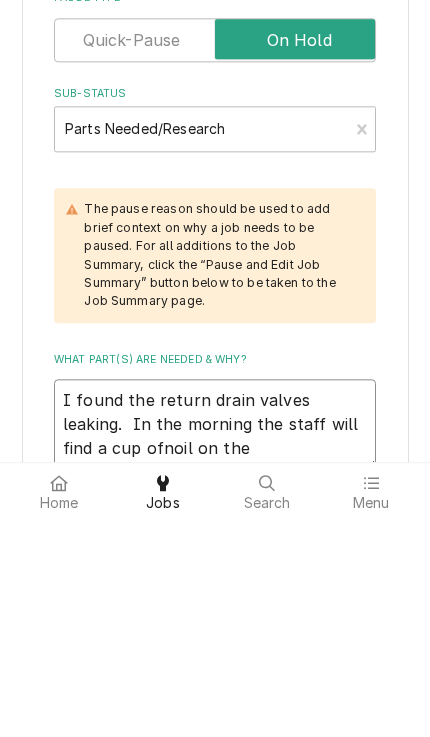 type on "I found the return drain valves leaking.  In the morning the staff will find a cup ofnoil on the" 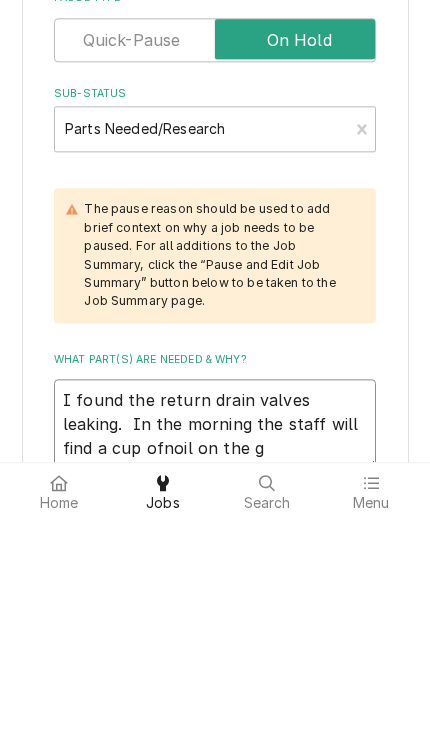 type on "x" 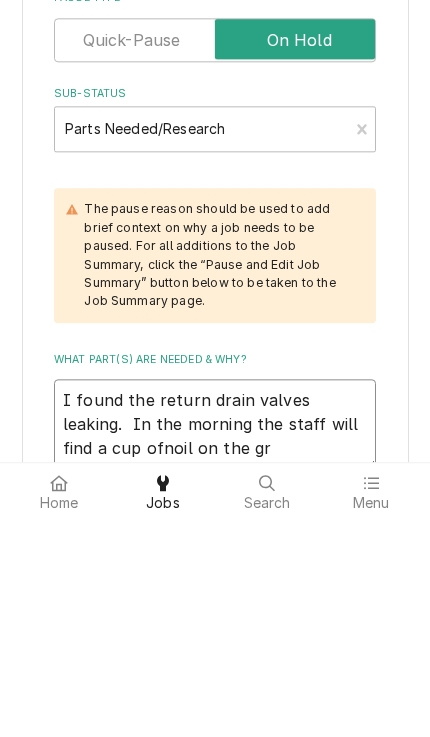 type on "x" 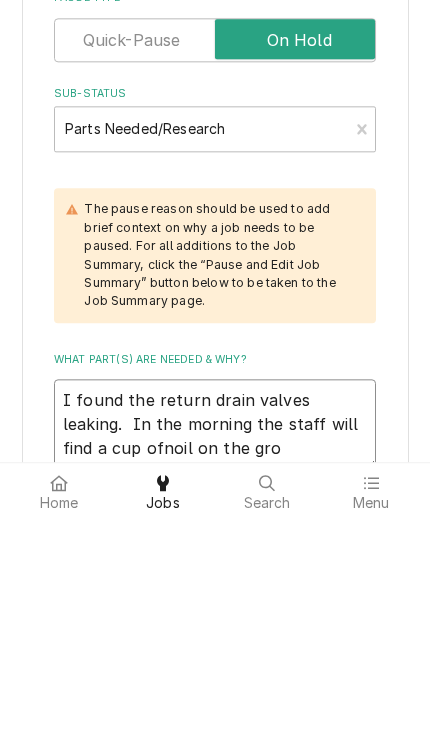 type on "I found the return drain valves leaking.  In the morning the staff will find a cup ofnoil on the grou" 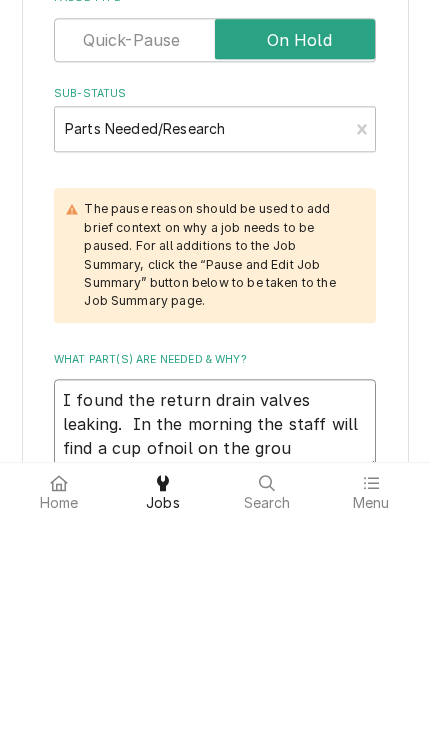 type 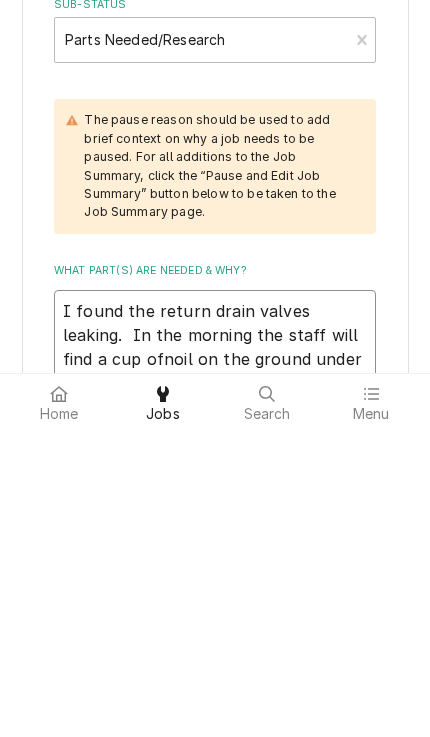 scroll, scrollTop: 450, scrollLeft: 0, axis: vertical 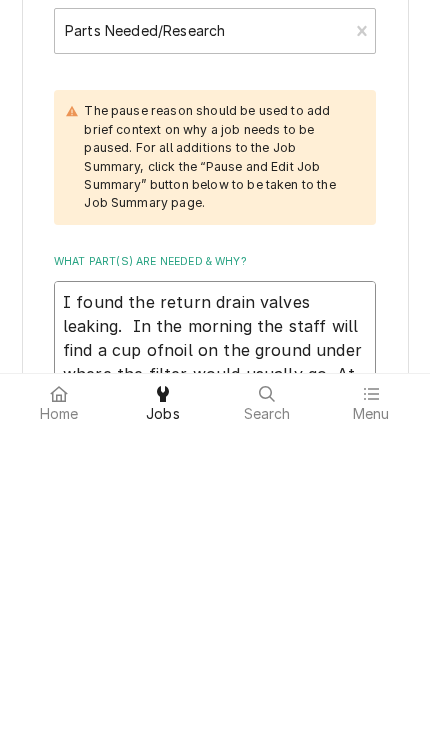 click on "I found the return drain valves leaking.  In the morning the staff will find a cup ofnoil on the ground under where the filter would usually go. At night the filter is cleaned and allowe d to dry" at bounding box center [215, 657] 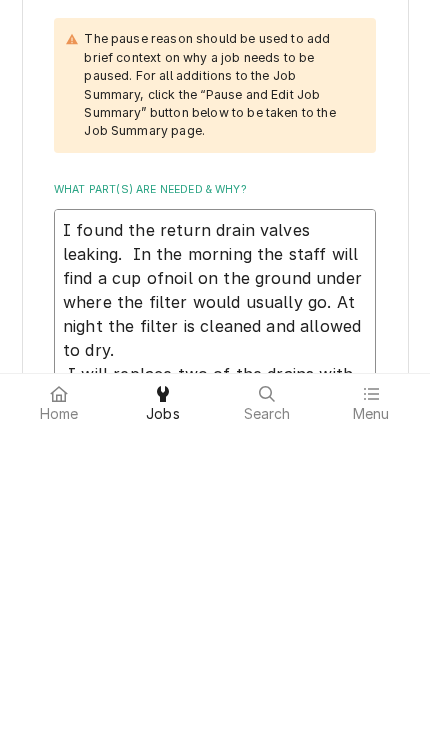 scroll, scrollTop: 546, scrollLeft: 0, axis: vertical 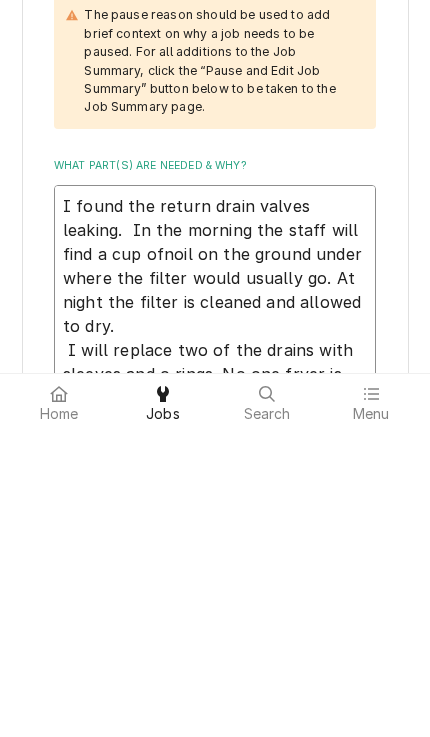 click on "I found the return drain valves leaking.  In the morning the staff will find a cup ofnoil on the ground under where the filter would usually go. At night the filter is cleaned and allowed to dry.
I will replace two of the drains with sleeves and o rings. No one fryer is not used and never has oil in it so it is not leaking. No other leaks were found" at bounding box center (215, 609) 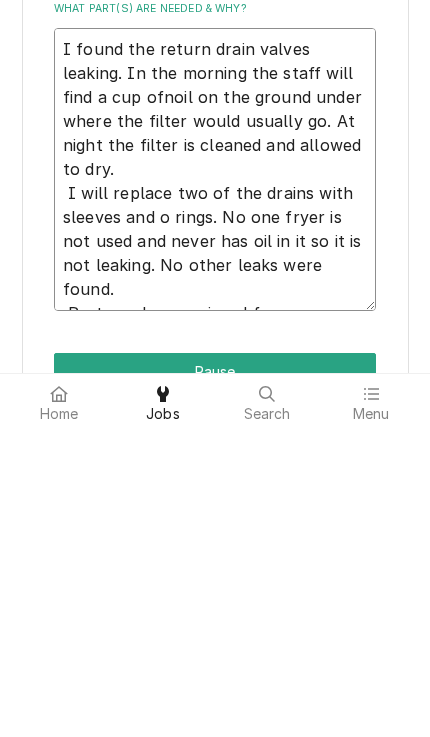 scroll, scrollTop: 713, scrollLeft: 0, axis: vertical 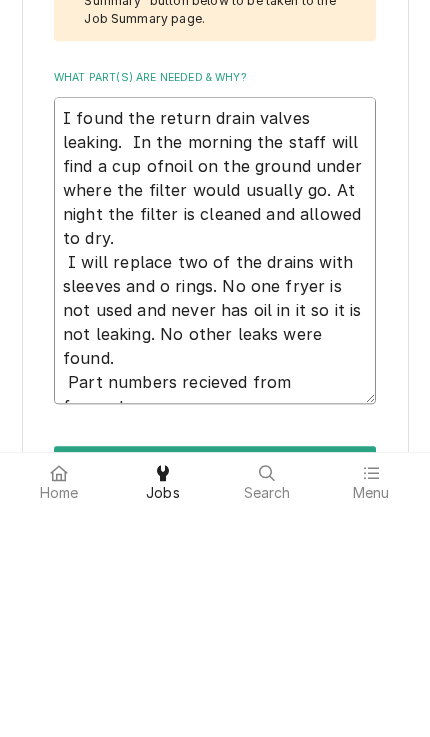 click on "I found the return drain valves leaking.  In the morning the staff will find a cup ofnoil on the ground under where the filter would usually go. At night the filter is cleaned and allowed to dry.
I will replace two of the drains with sleeves and o rings. No one fryer is not used and never has oil in it so it is not leaking. No other leaks were found.
Part numbers recieved from frymaster.
[PART_NUMBER].    X2. Drain return valve" at bounding box center (215, 478) 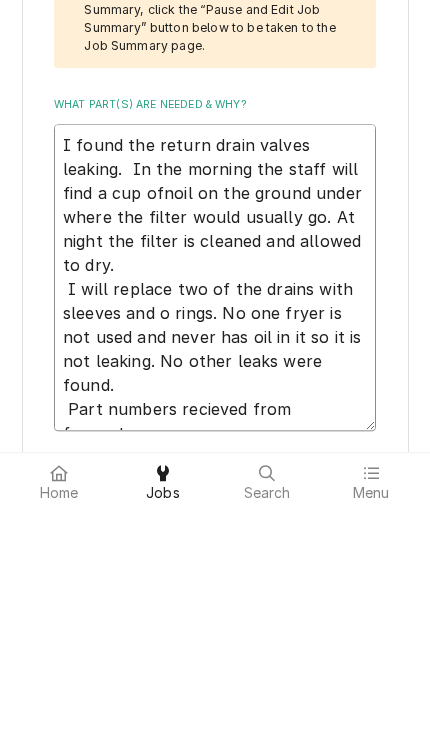 scroll, scrollTop: 684, scrollLeft: 0, axis: vertical 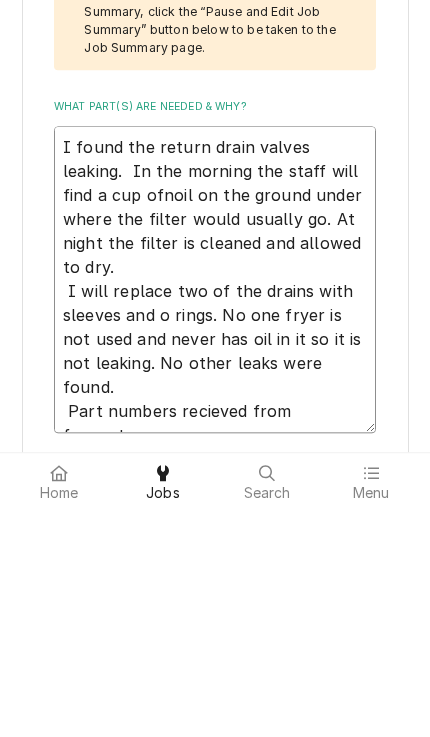 click on "I found the return drain valves leaking.  In the morning the staff will find a cup ofnoil on the ground under where the filter would usually go. At night the filter is cleaned and allowed to dry.
I will replace two of the drains with sleeves and o rings. No one fryer is not used and never has oil in it so it is not leaking. No other leaks were found.
Part numbers recieved from frymaster.
[PART_NUMBER].    X2. Drain return valve" at bounding box center [215, 507] 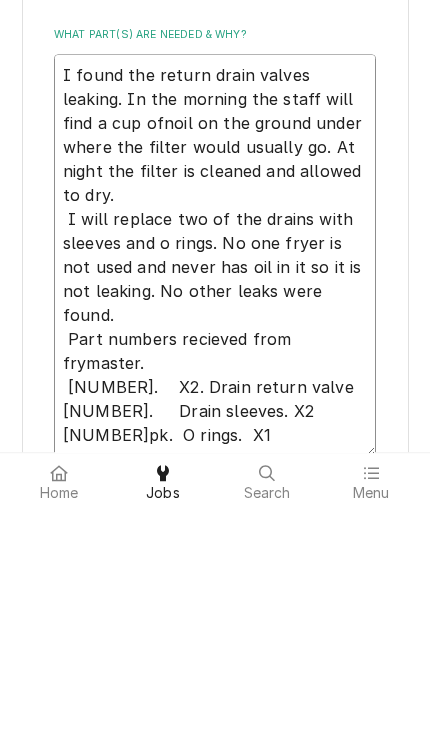 scroll, scrollTop: 787, scrollLeft: 0, axis: vertical 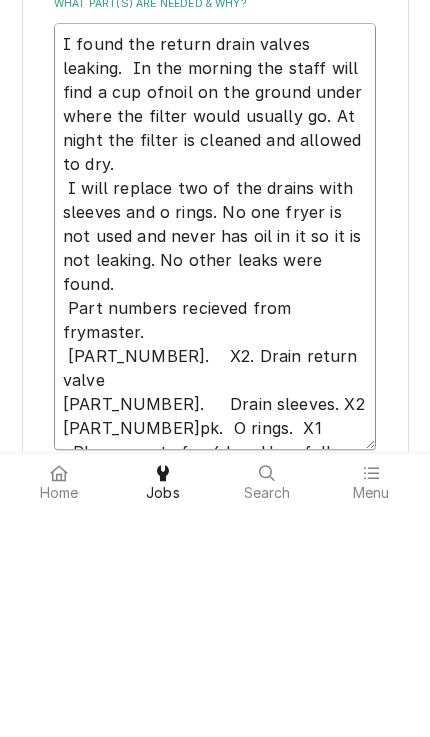 click on "I found the return drain valves leaking.  In the morning the staff will find a cup ofnoil on the ground under where the filter would usually go. At night the filter is cleaned and allowed to dry.
I will replace two of the drains with sleeves and o rings. No one fryer is not used and never has oil in it so it is not leaking. No other leaks were found.
Part numbers recieved from frymaster.
[PART_NUMBER].    X2. Drain return valve
[PART_NUMBER].     Drain sleeves. X2
[PART_NUMBER]pk.  O rings.  X1
Please quote for 4 hrs. Hopefully only takes 3.   Send quote to [NAME].
Arly morning" at bounding box center [215, 464] 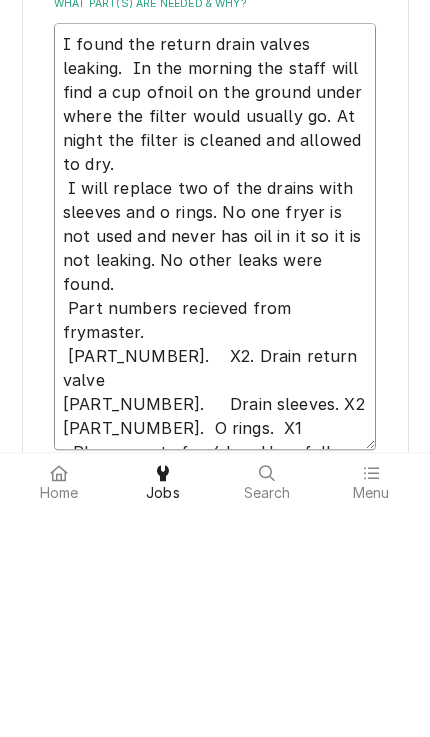 click on "I found the return drain valves leaking.  In the morning the staff will find a cup ofnoil on the ground under where the filter would usually go. At night the filter is cleaned and allowed to dry.
I will replace two of the drains with sleeves and o rings. No one fryer is not used and never has oil in it so it is not leaking. No other leaks were found.
Part numbers recieved from frymaster.
[PART_NUMBER].    X2. Drain return valve
[PART_NUMBER].     Drain sleeves. X2
[PART_NUMBER].  O rings.  X1
Please quote for 4 hrs. Hopefully only takes 3.   Send quote to [NAME].
Early morning" at bounding box center [215, 464] 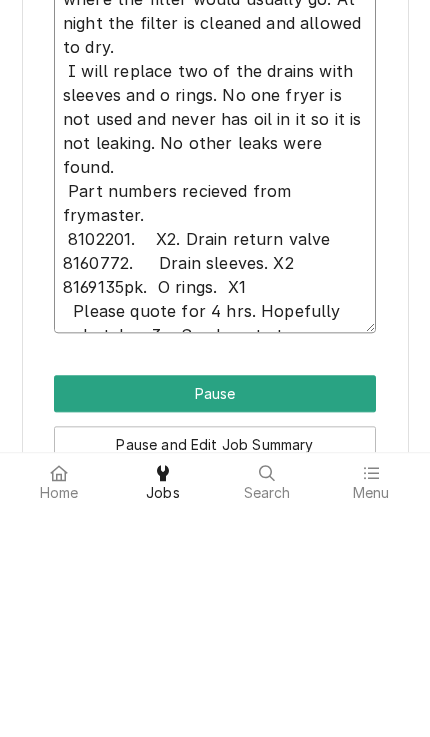 scroll, scrollTop: 904, scrollLeft: 0, axis: vertical 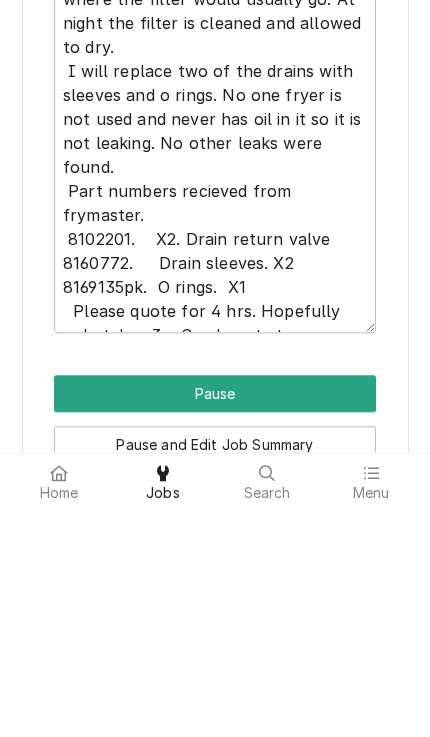click on "Pause" at bounding box center (215, 621) 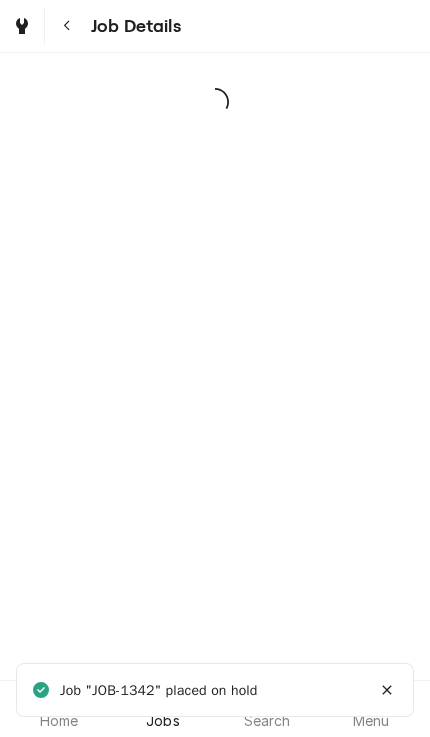 scroll, scrollTop: 0, scrollLeft: 0, axis: both 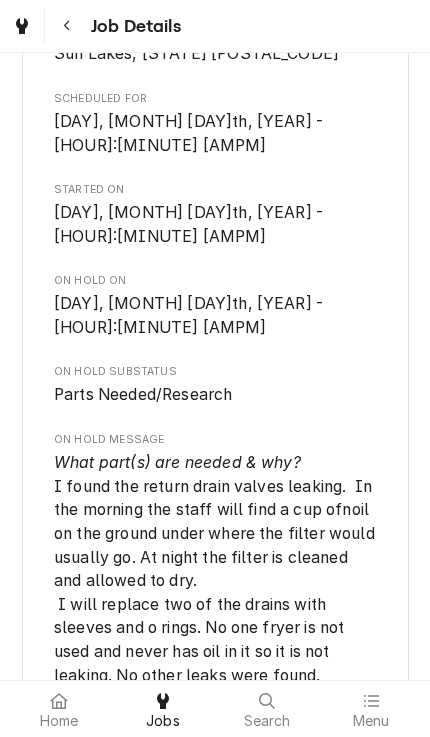 click 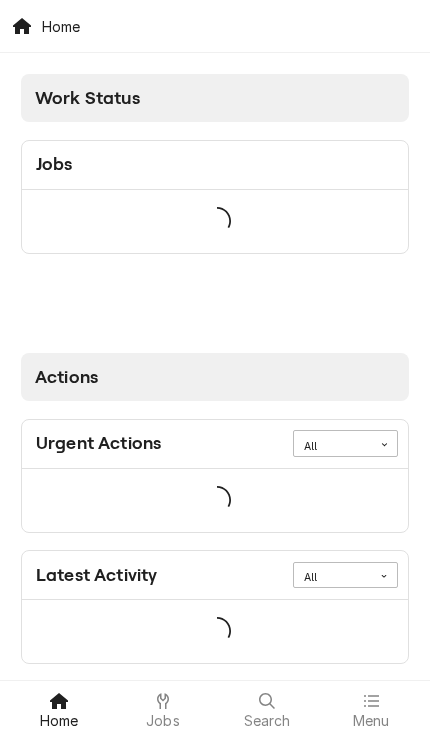 scroll, scrollTop: 0, scrollLeft: 0, axis: both 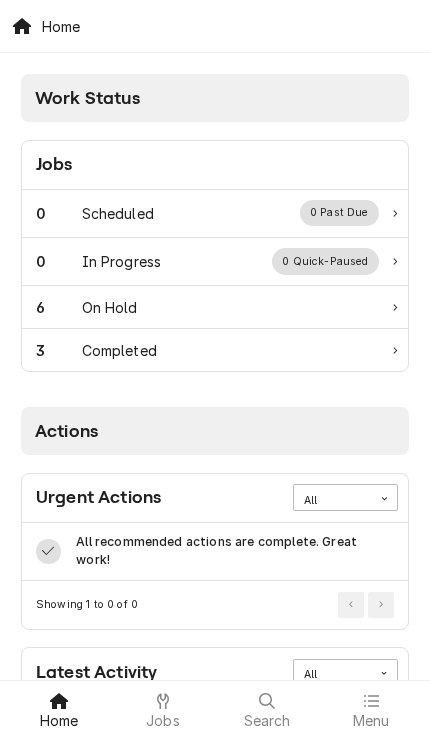 click on "6 On Hold" at bounding box center [207, 307] 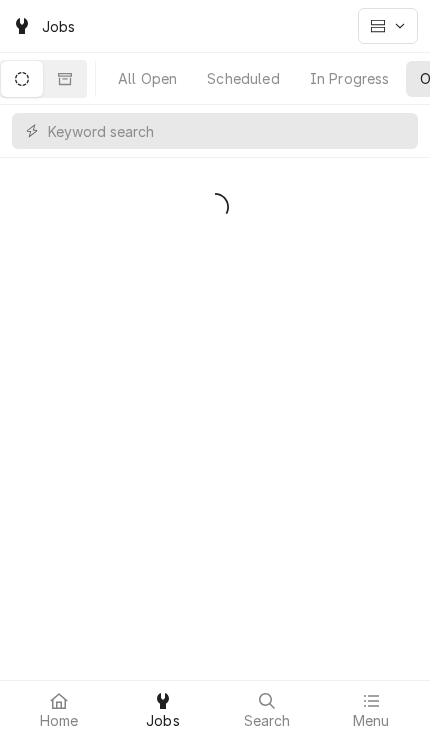 scroll, scrollTop: 0, scrollLeft: 0, axis: both 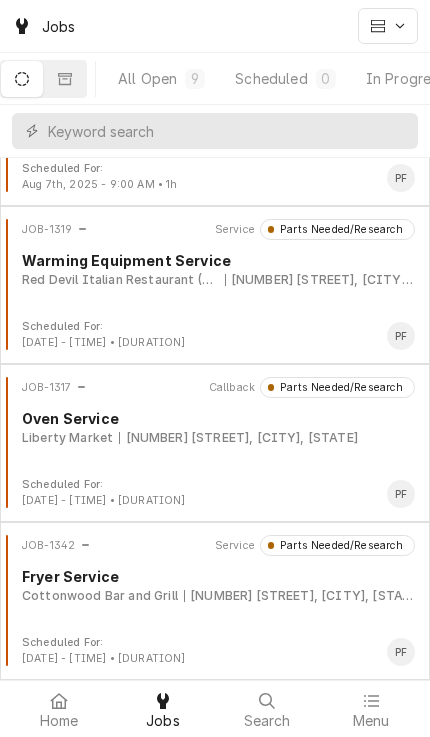 click on "JOB-1342 Service Parts Needed/Research Fryer Service Cottonwood Bar and Grill [NUMBER] [STREET], [CITY], [STATE]" at bounding box center (215, 585) 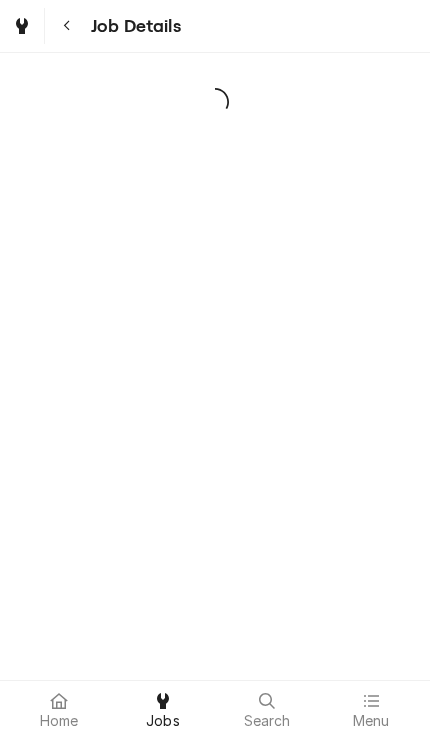 scroll, scrollTop: 0, scrollLeft: 0, axis: both 